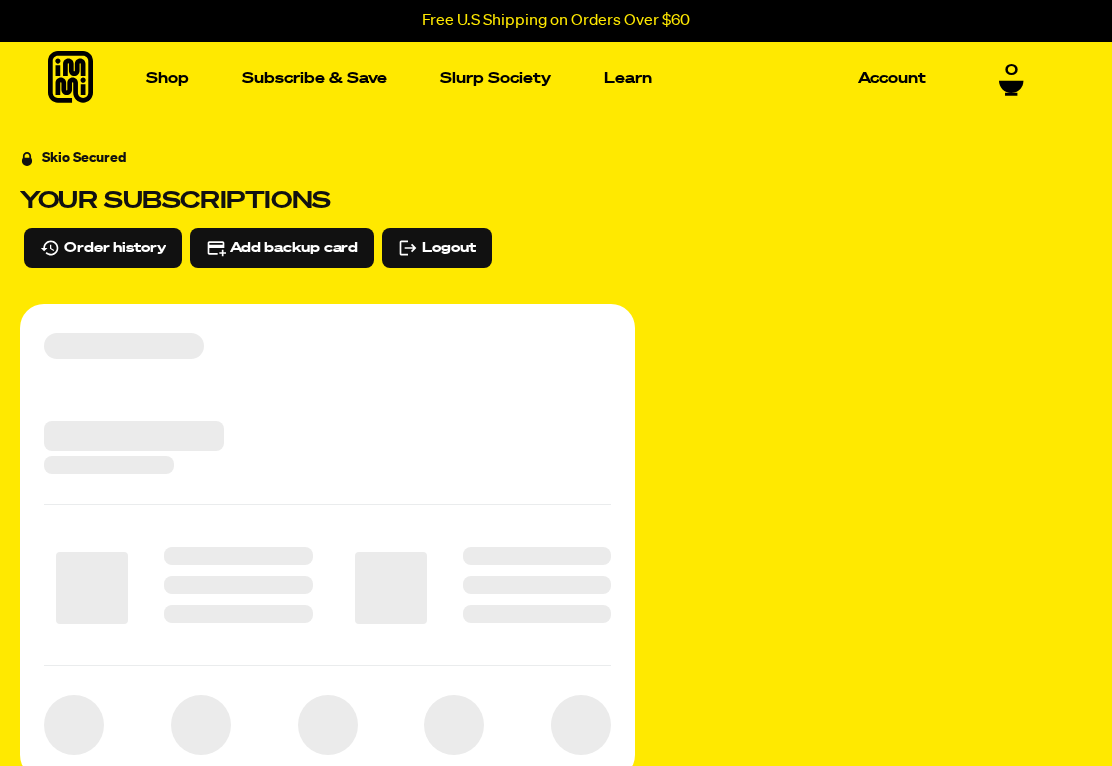 scroll, scrollTop: 0, scrollLeft: 0, axis: both 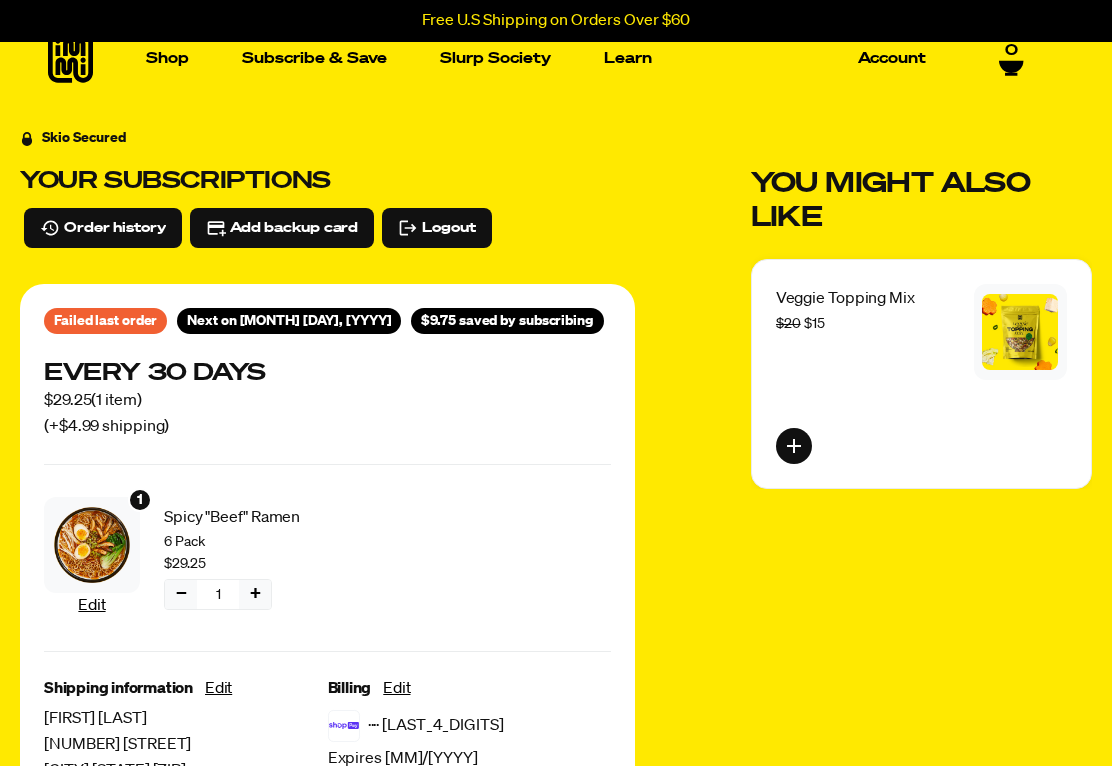 click on "Add backup card" at bounding box center (282, 228) 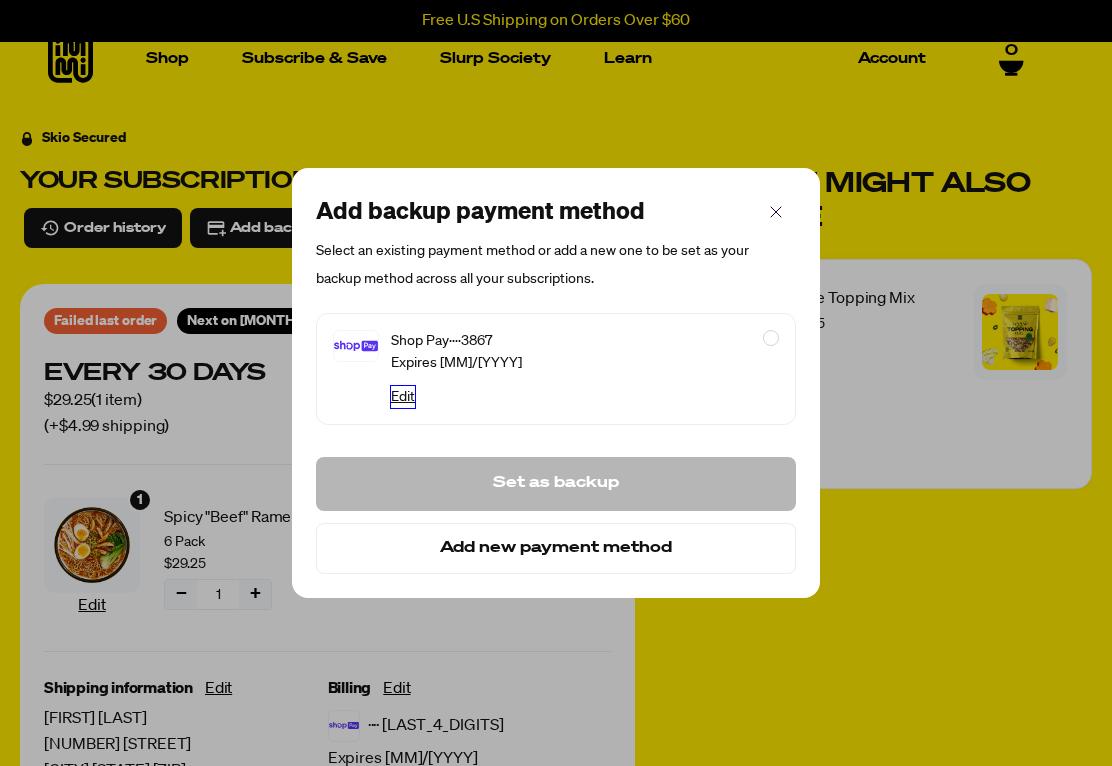 click on "Edit" at bounding box center (403, 397) 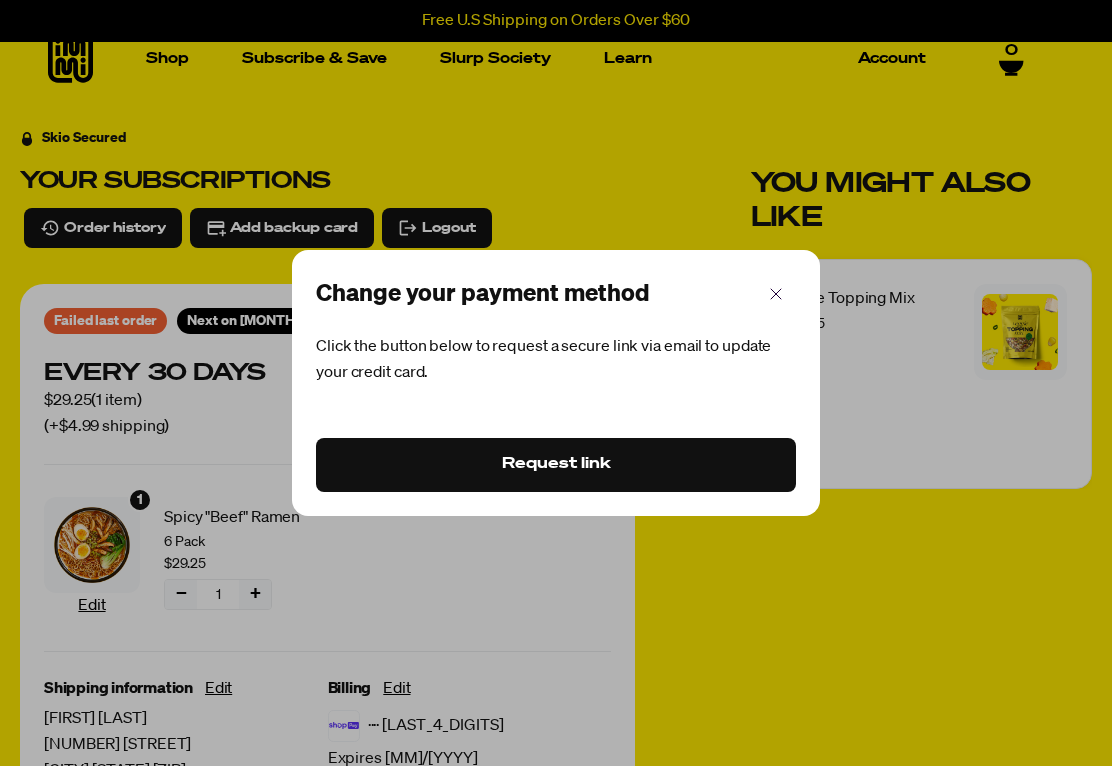 click on "Request link" at bounding box center [556, 465] 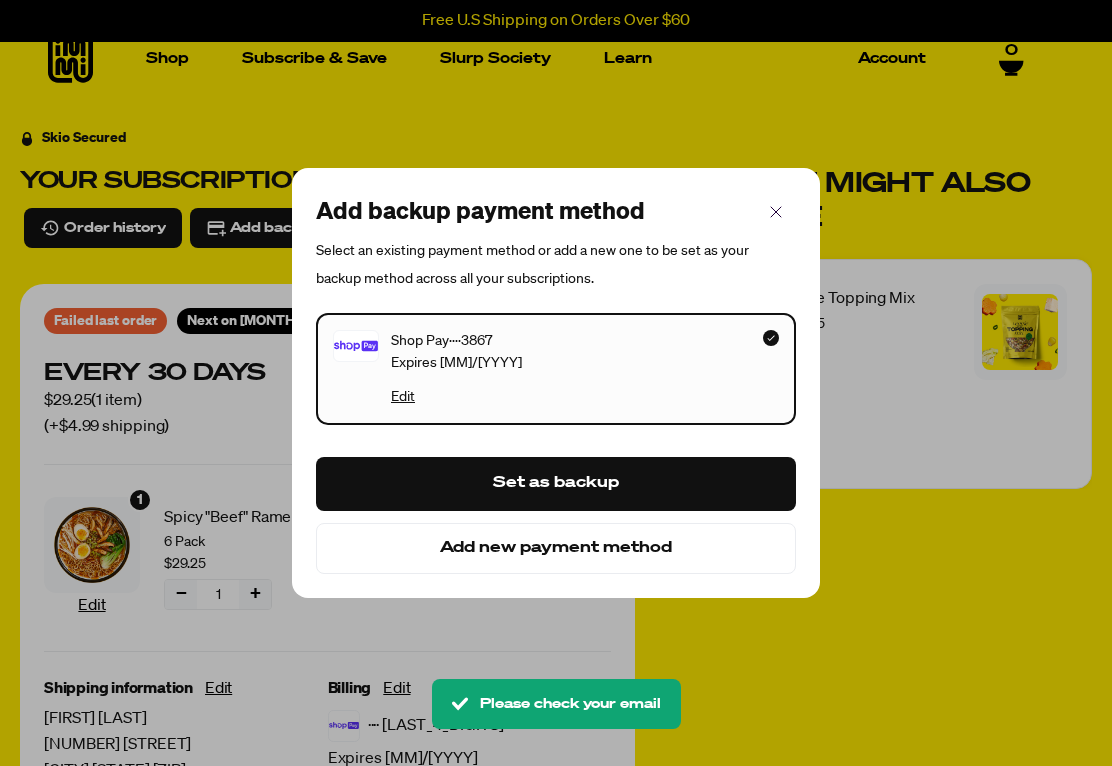 click on "Add new payment method" at bounding box center [556, 549] 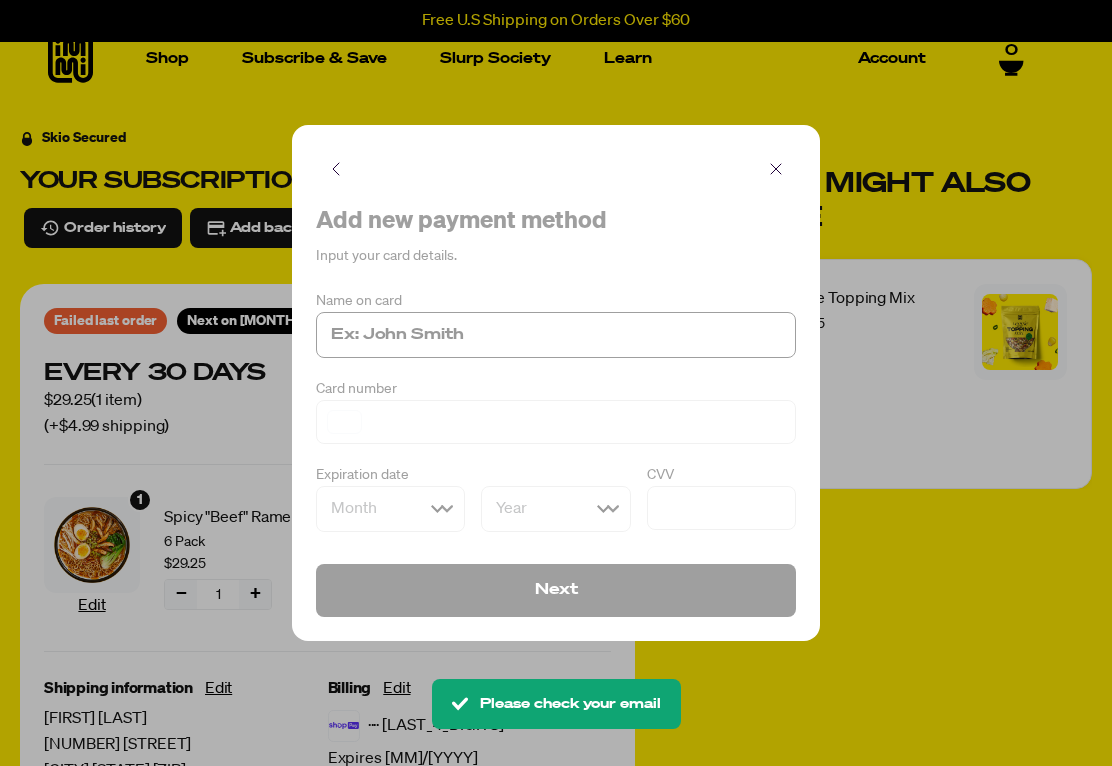 scroll, scrollTop: 19, scrollLeft: 0, axis: vertical 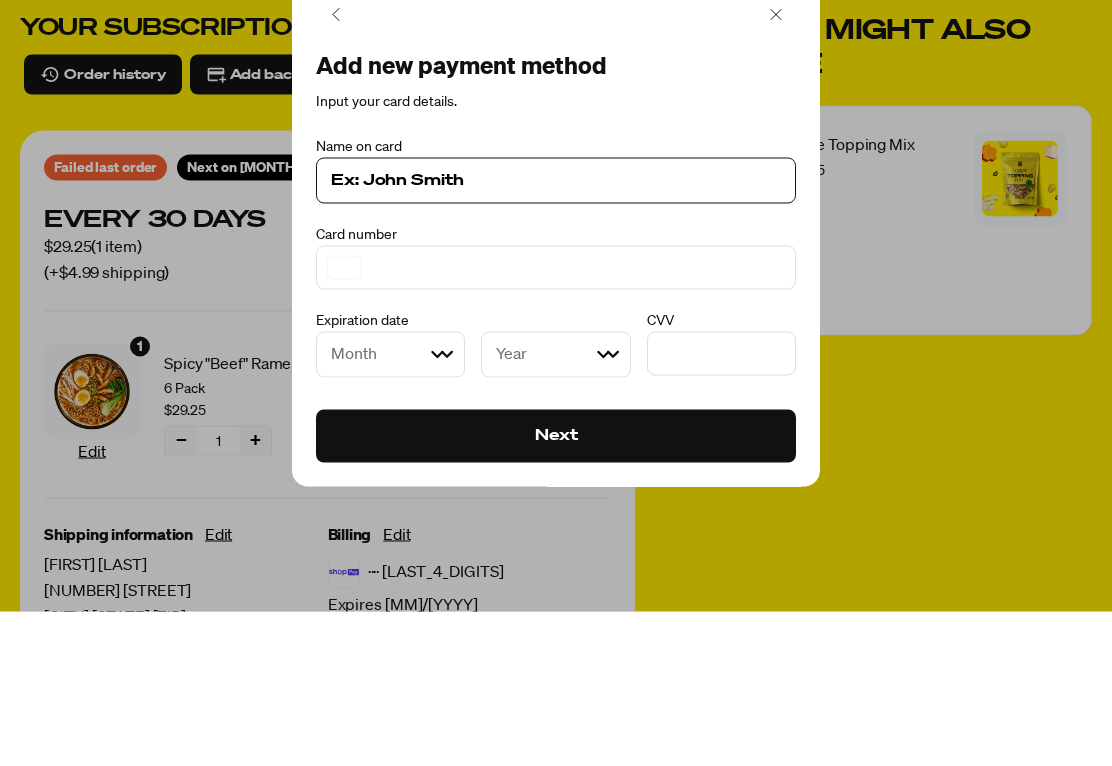 click at bounding box center [556, 422] 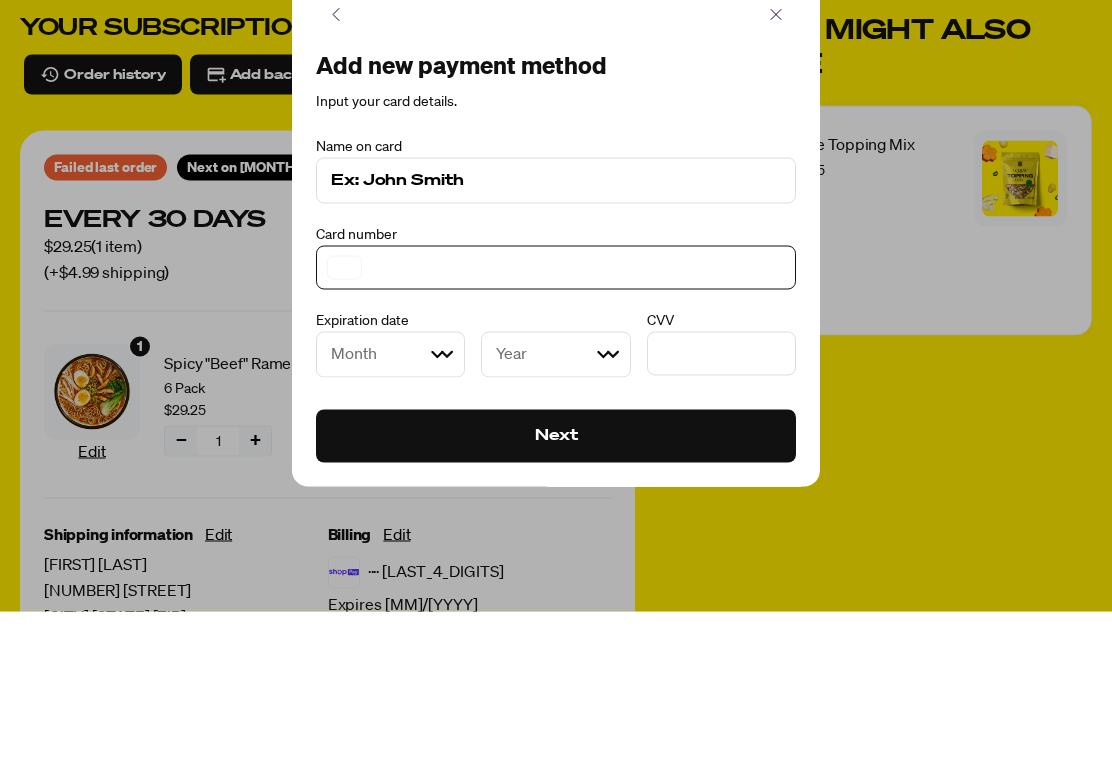 scroll, scrollTop: 174, scrollLeft: 0, axis: vertical 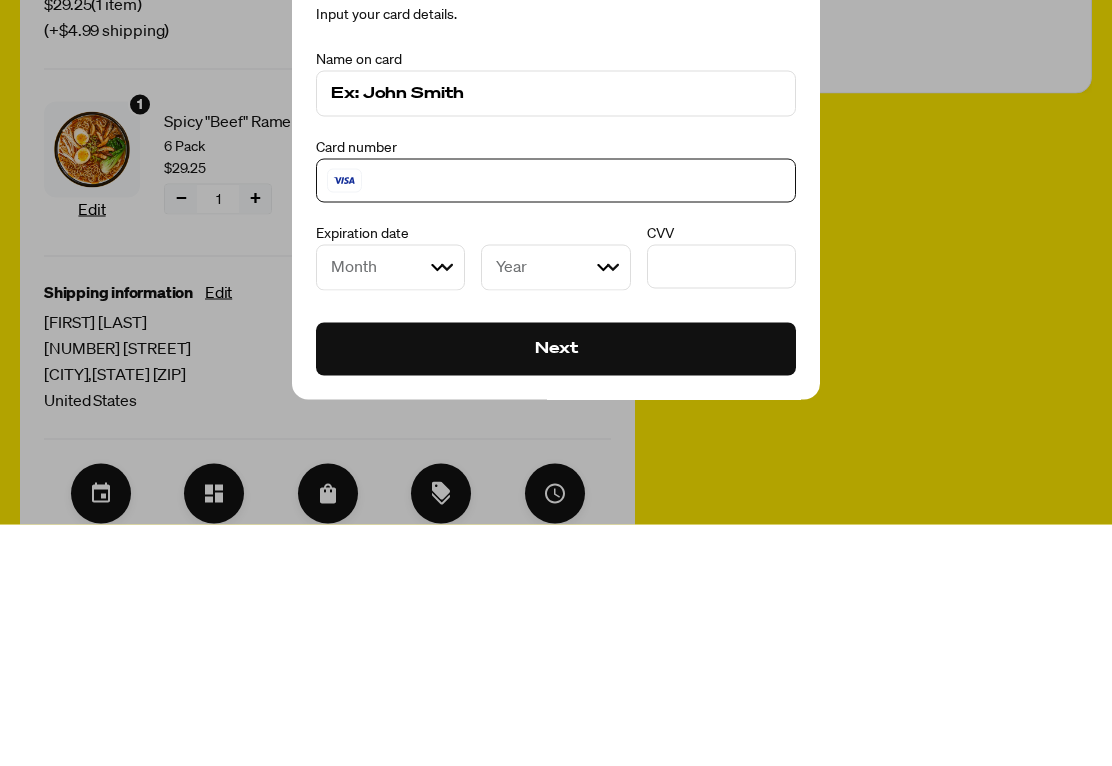 click on "Month 01 02 03 04 05 06 07 08 09 10 11 12" at bounding box center (390, 509) 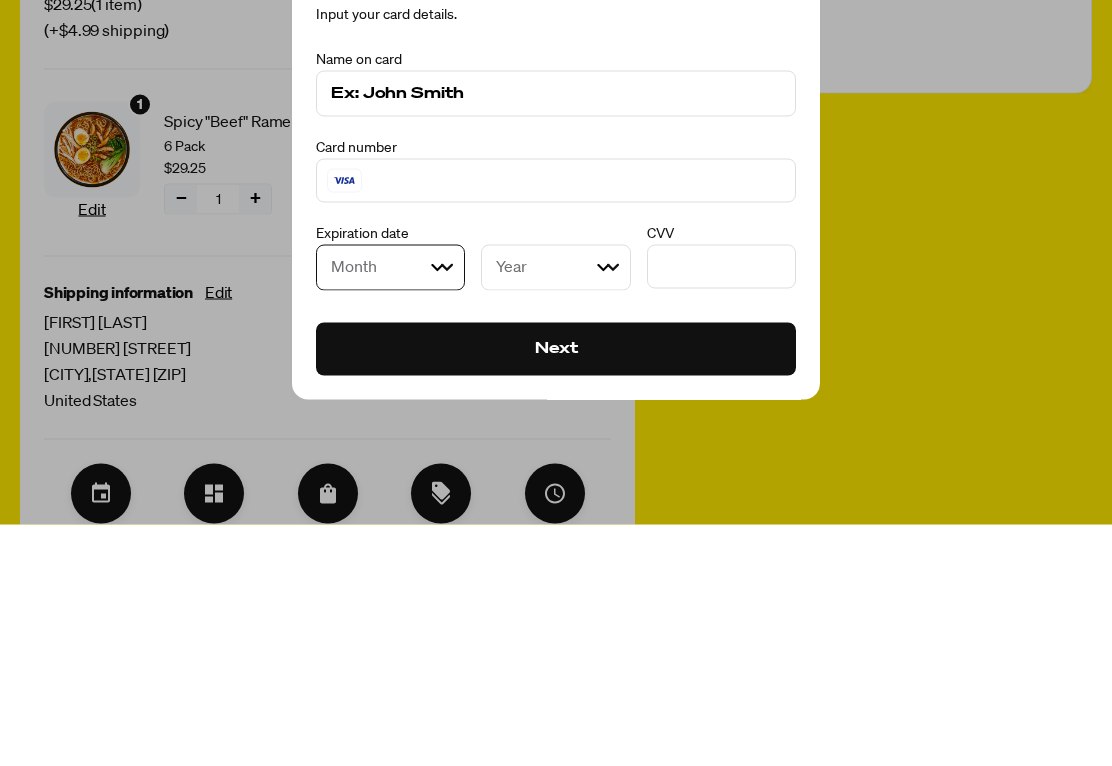 scroll, scrollTop: 416, scrollLeft: 0, axis: vertical 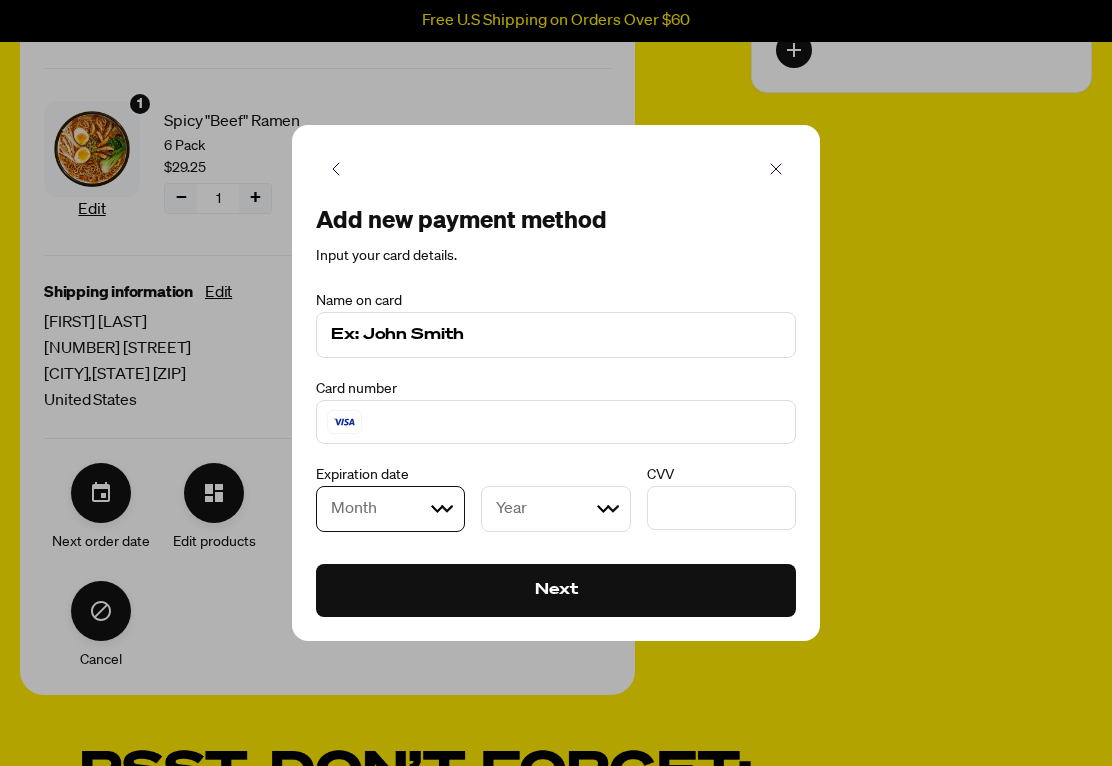 select on "03" 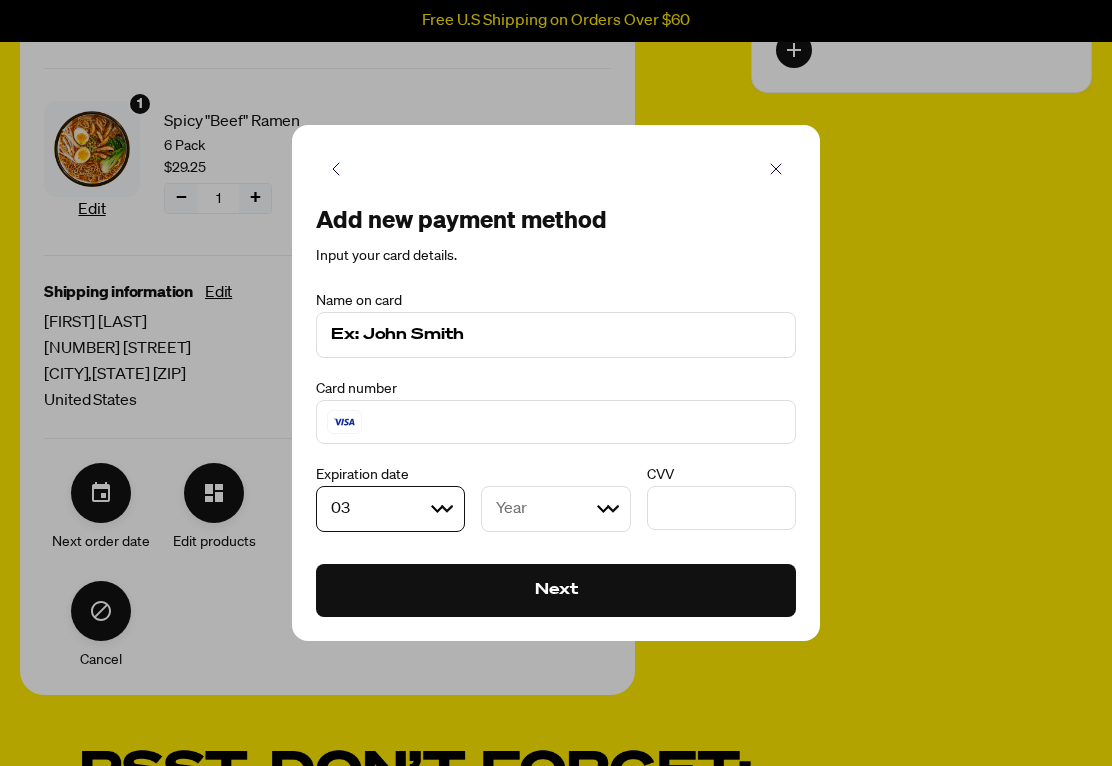 click on "Year 2025 2026 2027 2028 2029 2030 2031 2032 2033 2034 2035 2036 2037 2038 2039 2040 2041 2042 2043 2044" at bounding box center (555, 509) 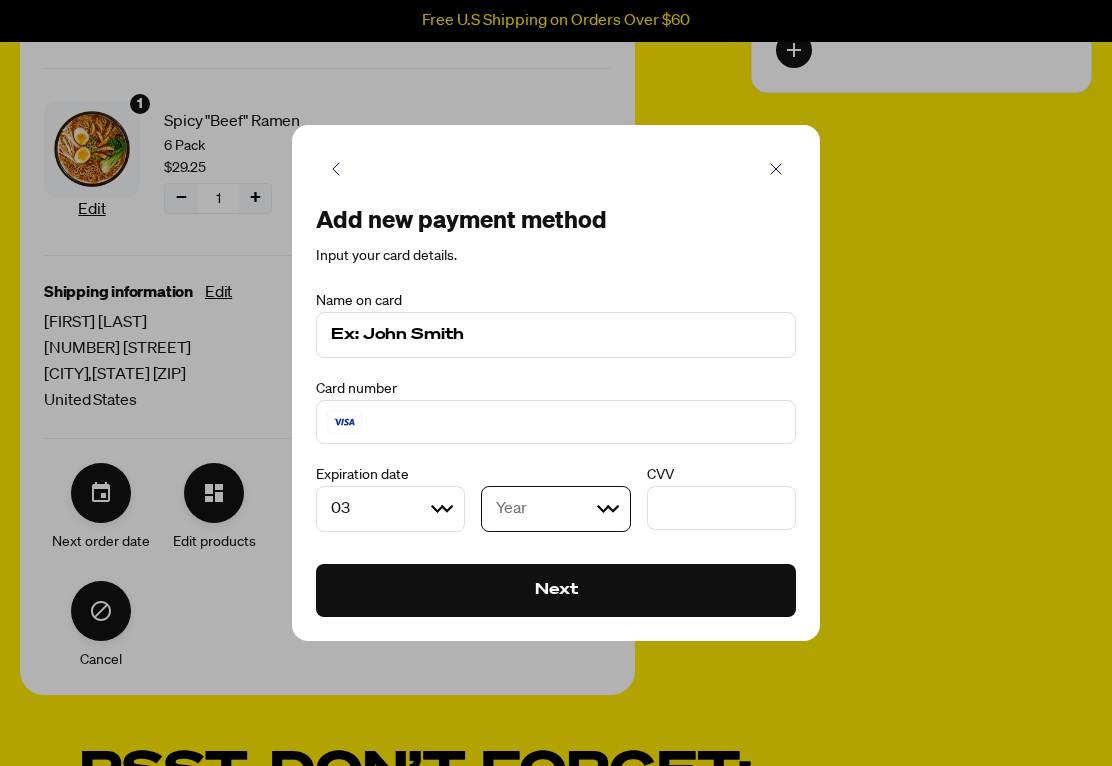 select on "2026" 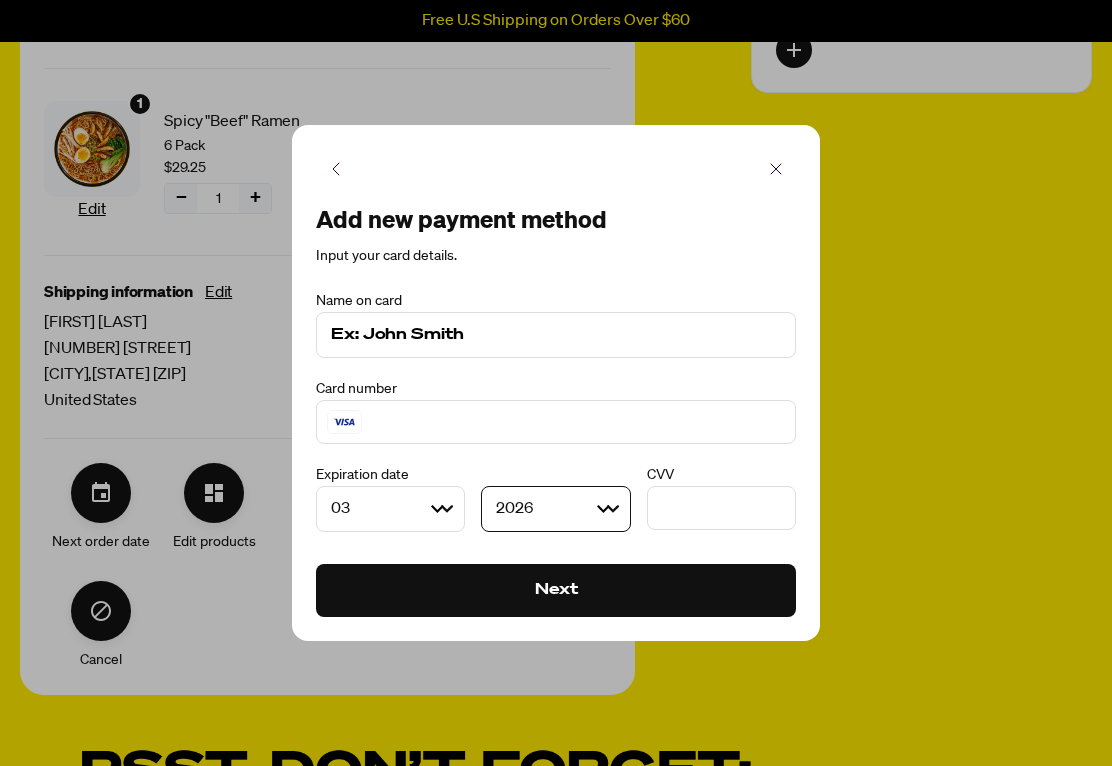 scroll, scrollTop: 415, scrollLeft: 0, axis: vertical 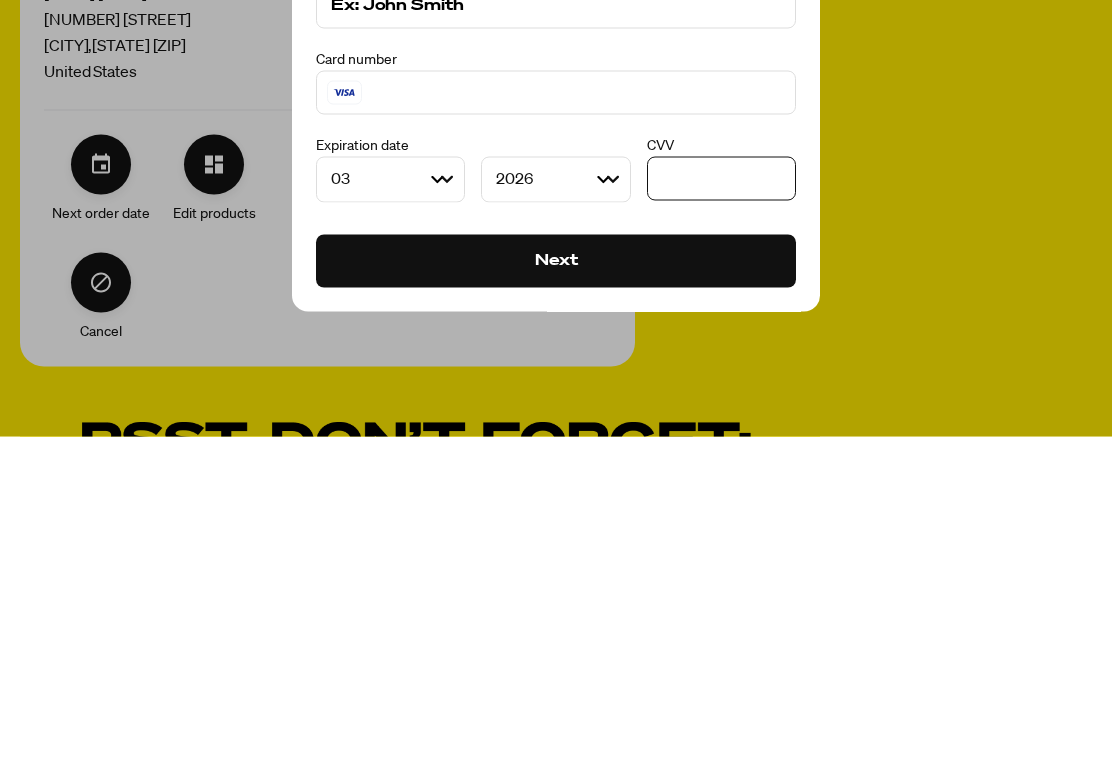 click on "Next" at bounding box center [556, 591] 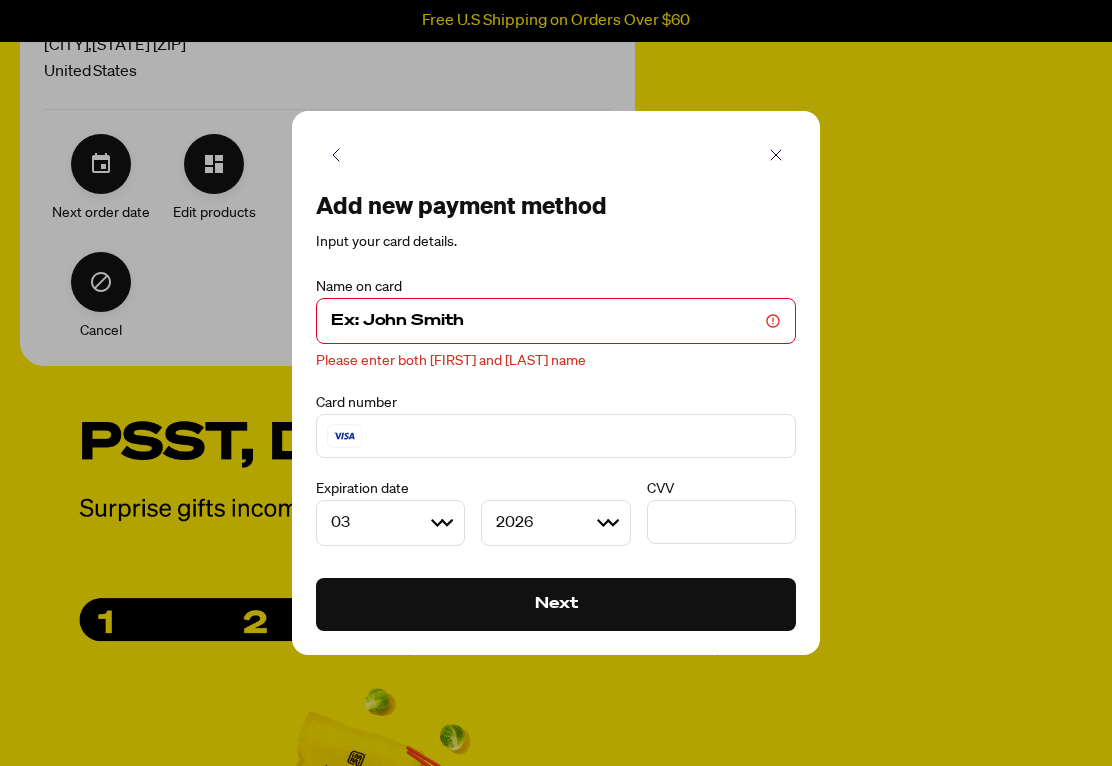 click at bounding box center [548, 321] 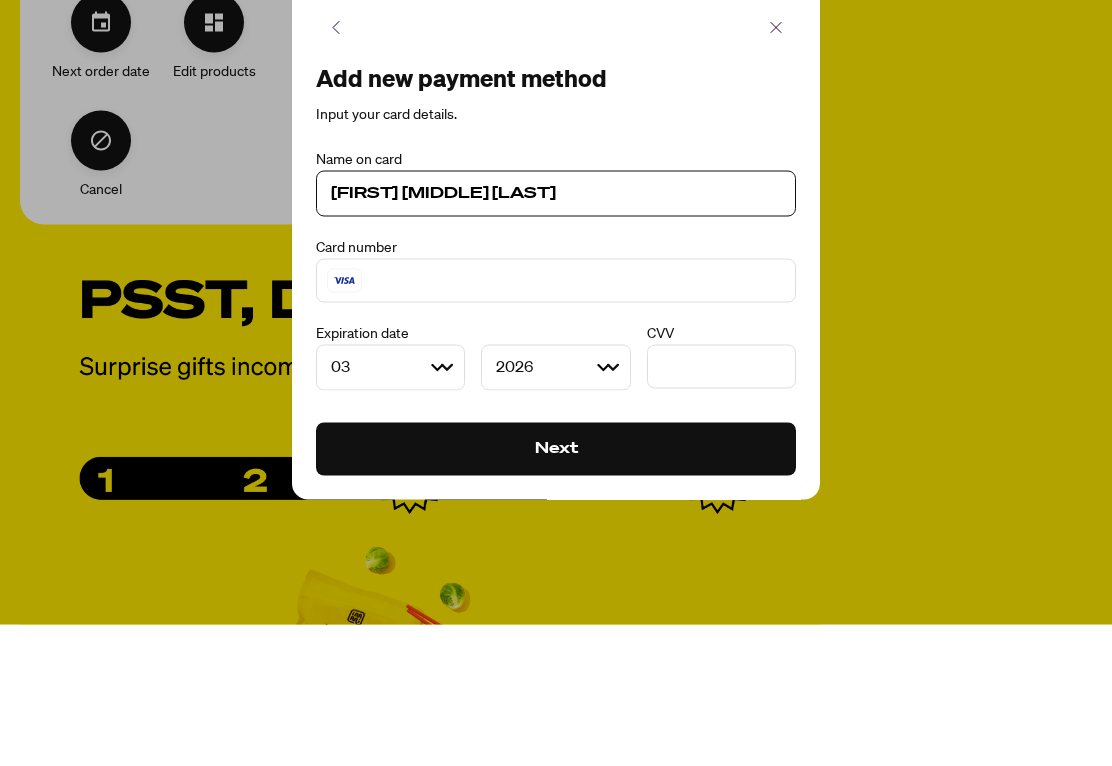 type on "[FIRST] [MIDDLE] [LAST]" 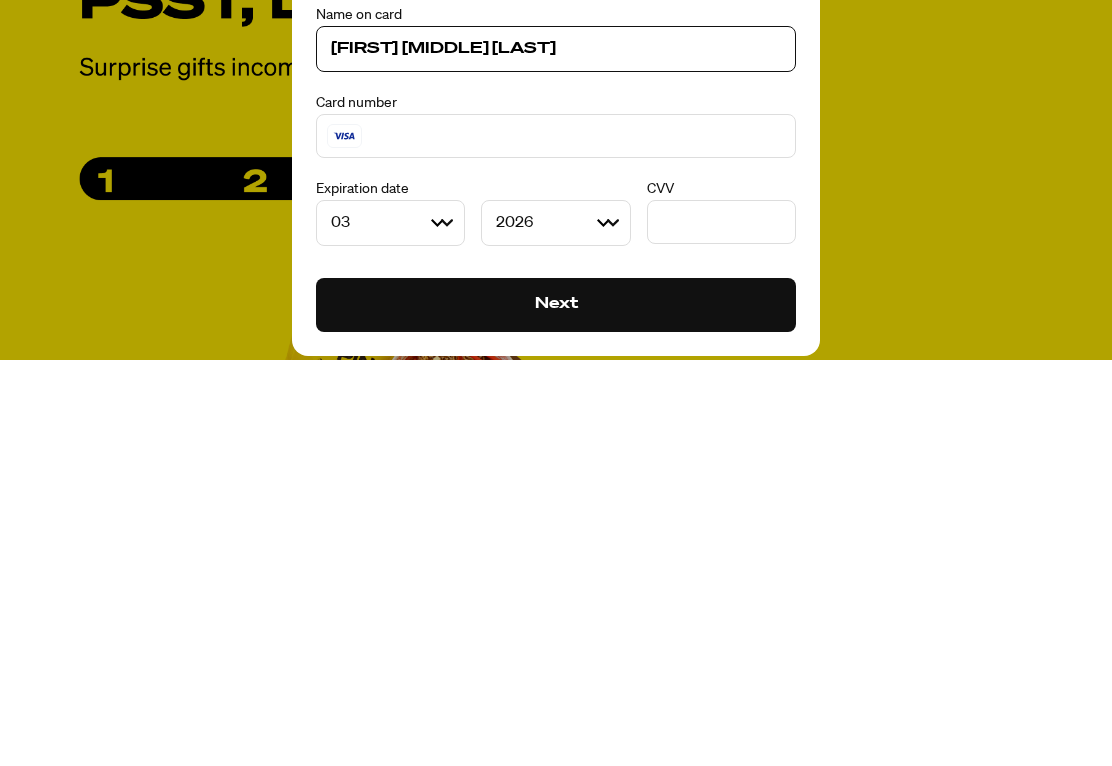 click on "Next" at bounding box center [556, 711] 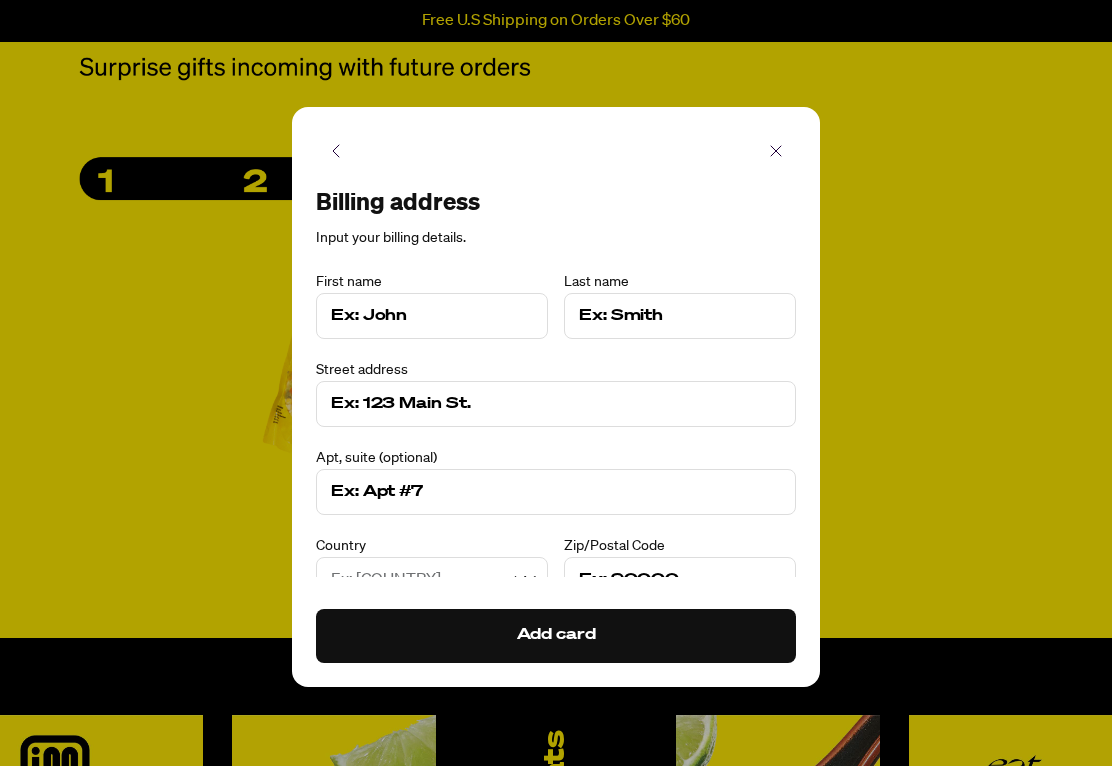 click on "Add card" at bounding box center [556, 636] 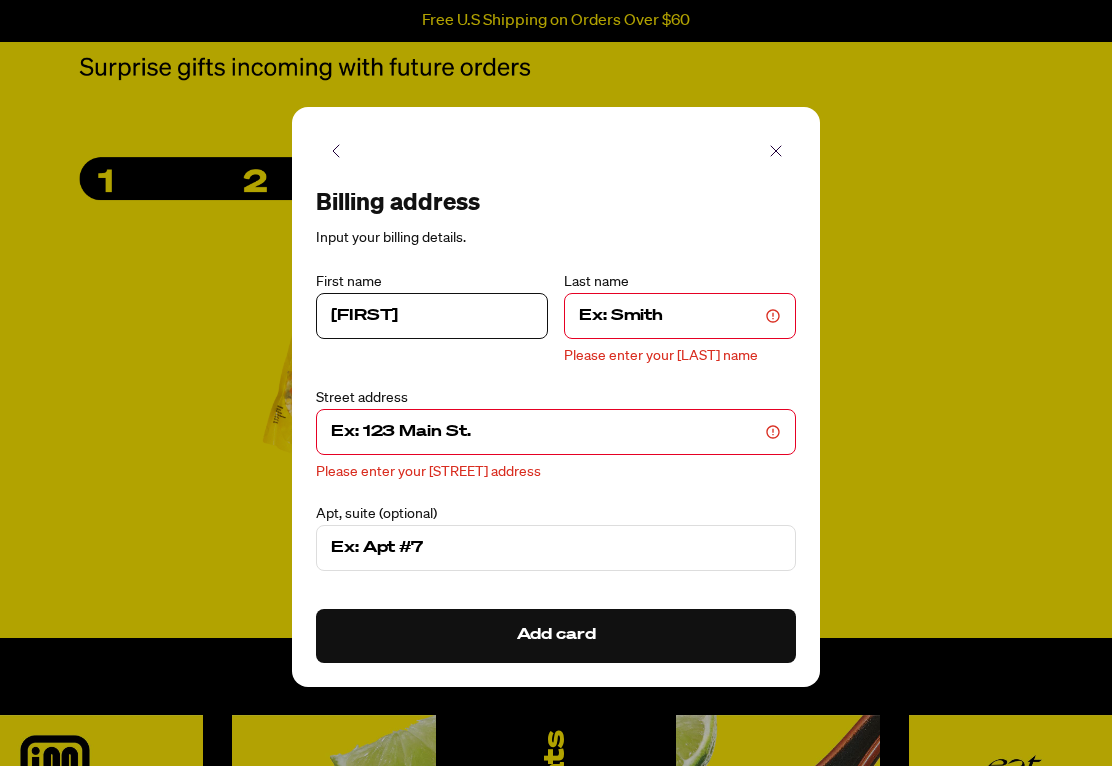 type on "[FIRST]" 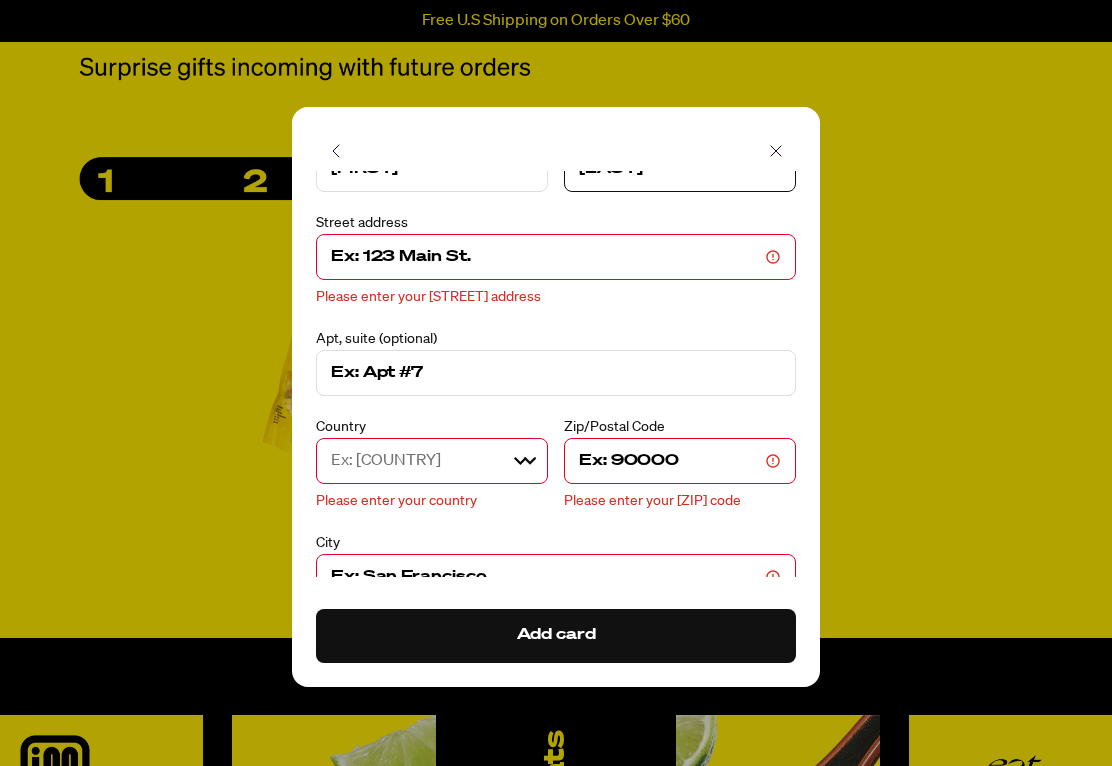 scroll, scrollTop: 142, scrollLeft: 0, axis: vertical 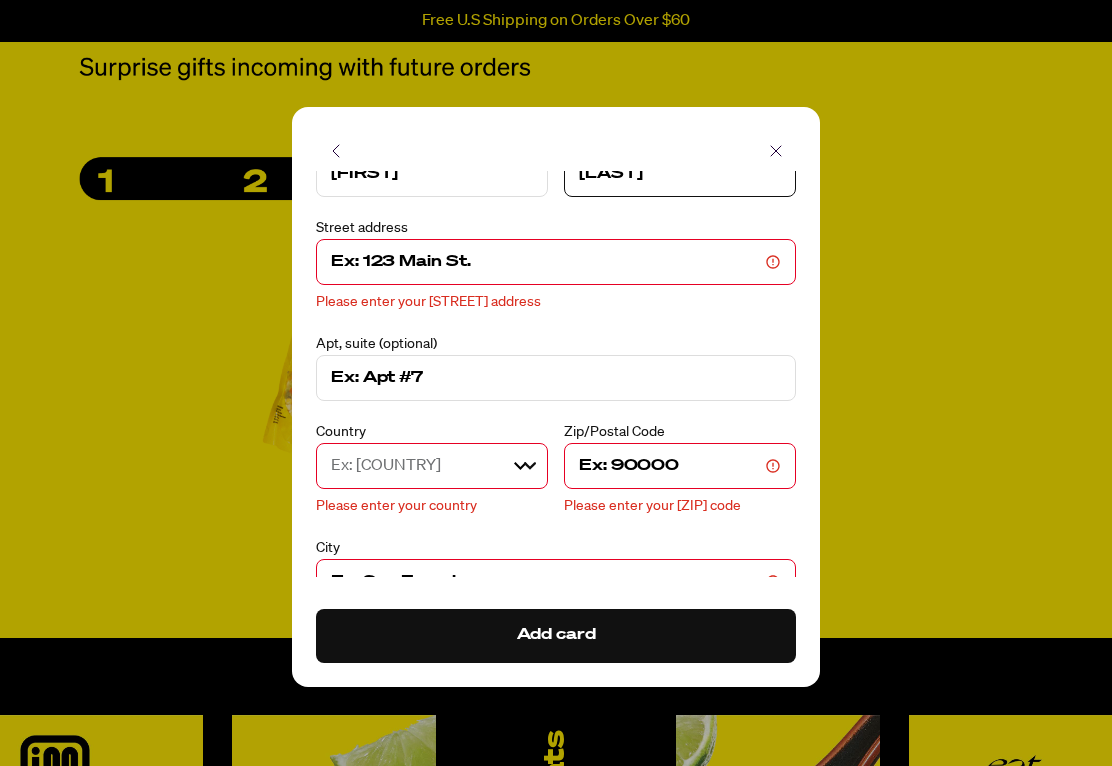 type on "[LAST]" 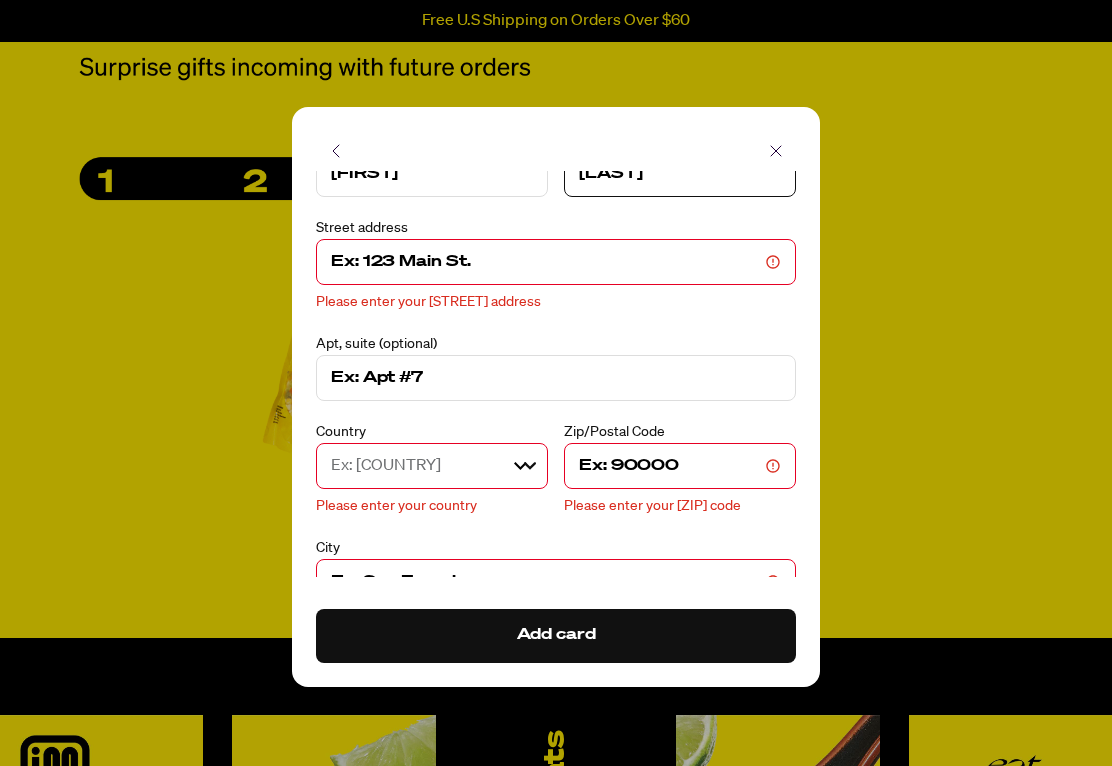 click at bounding box center [556, 262] 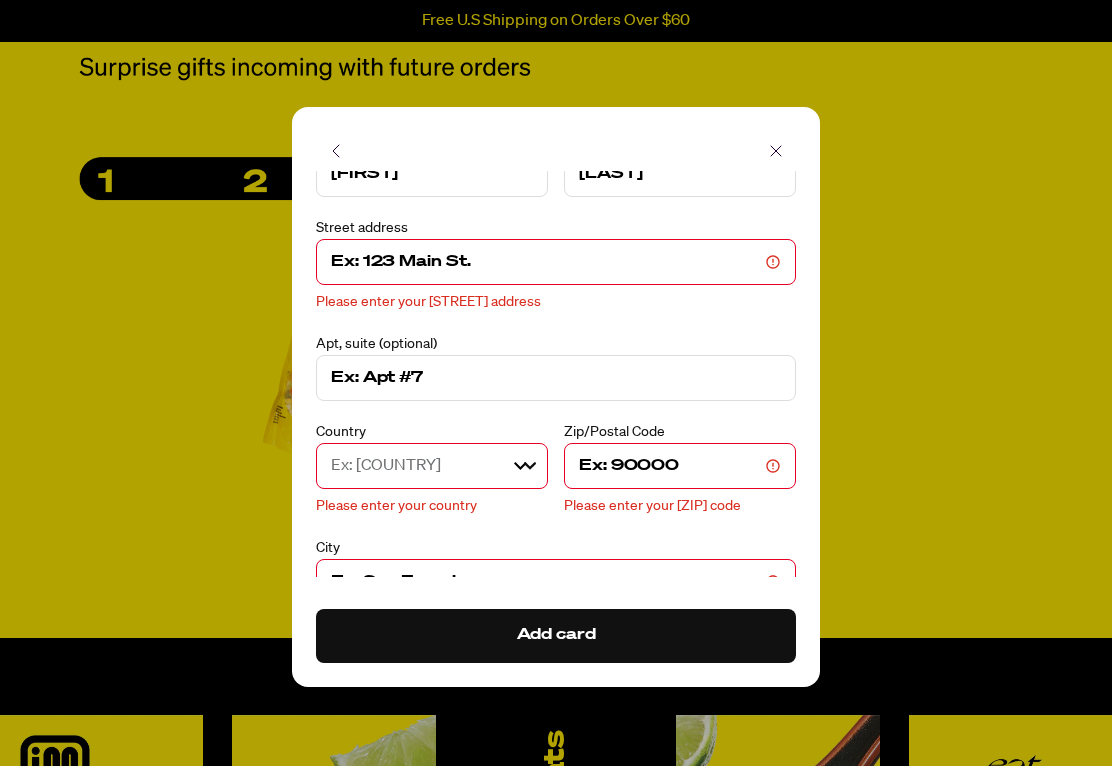 click at bounding box center [548, 262] 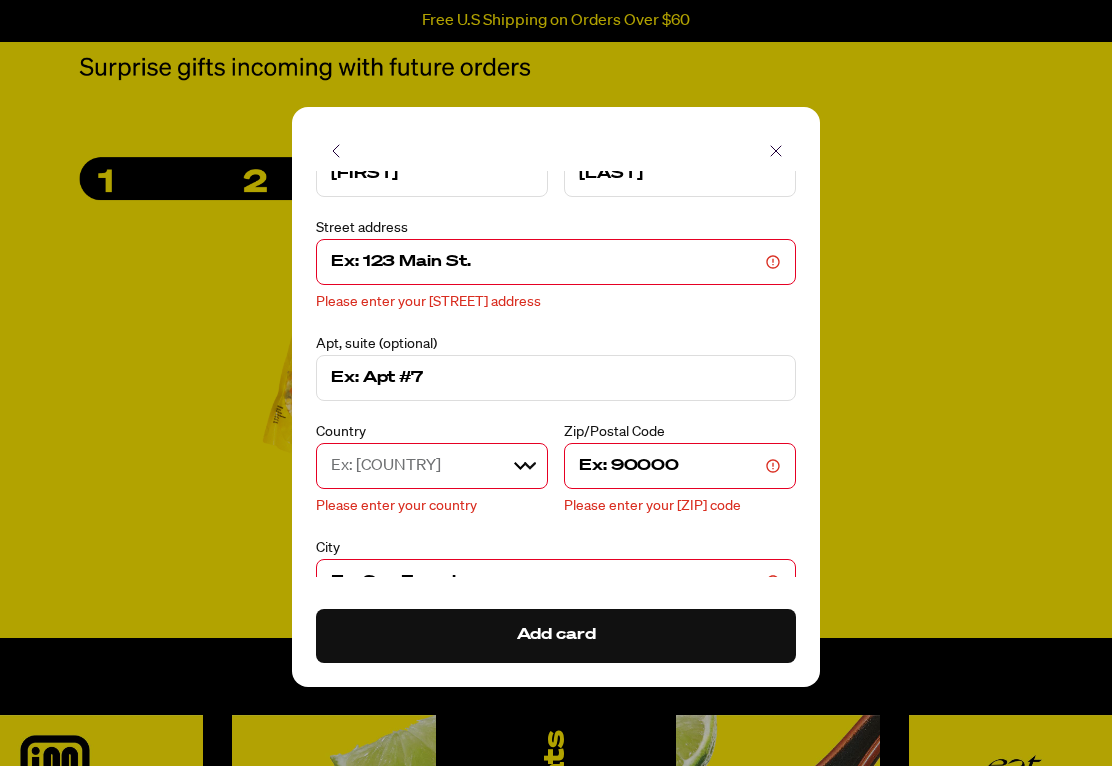type on "[NUMBER] [STREET]" 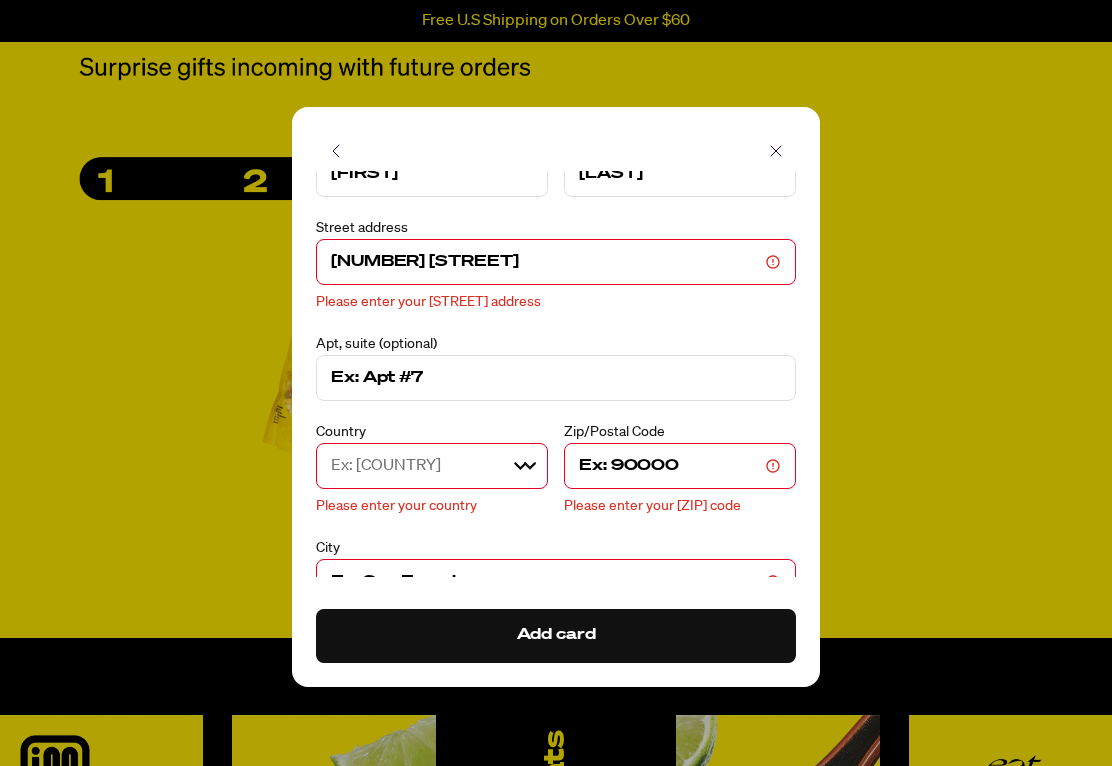 select on "United States" 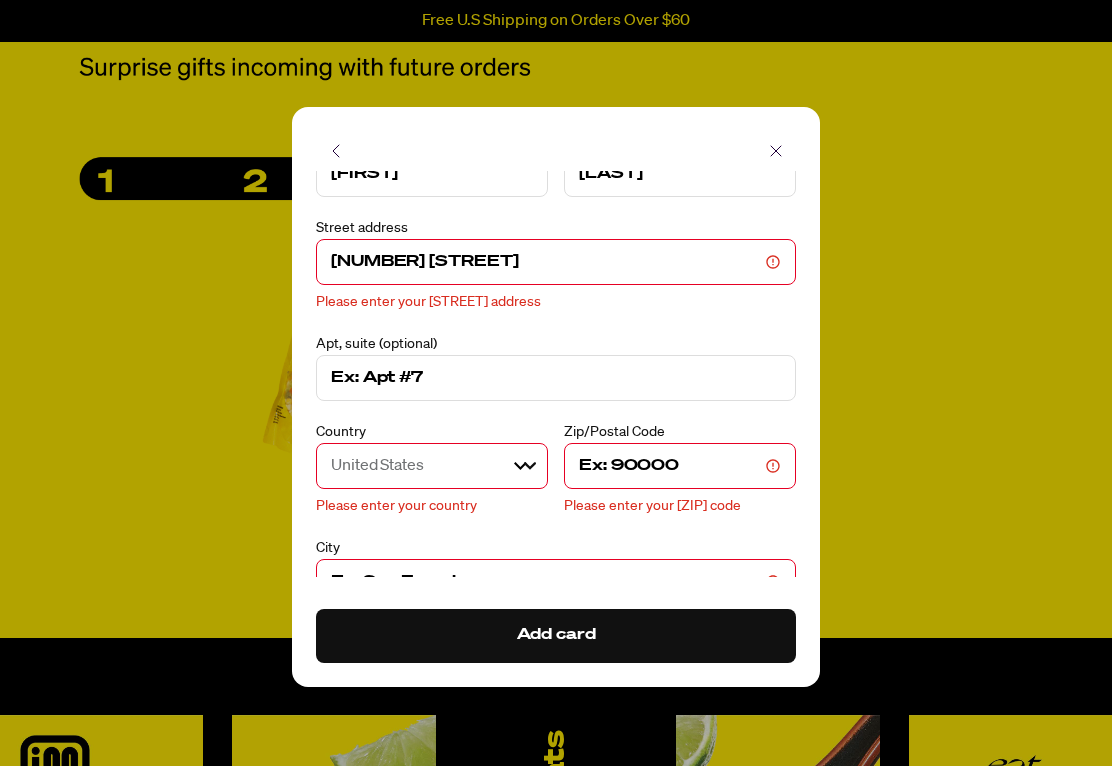 type on "[ZIP]" 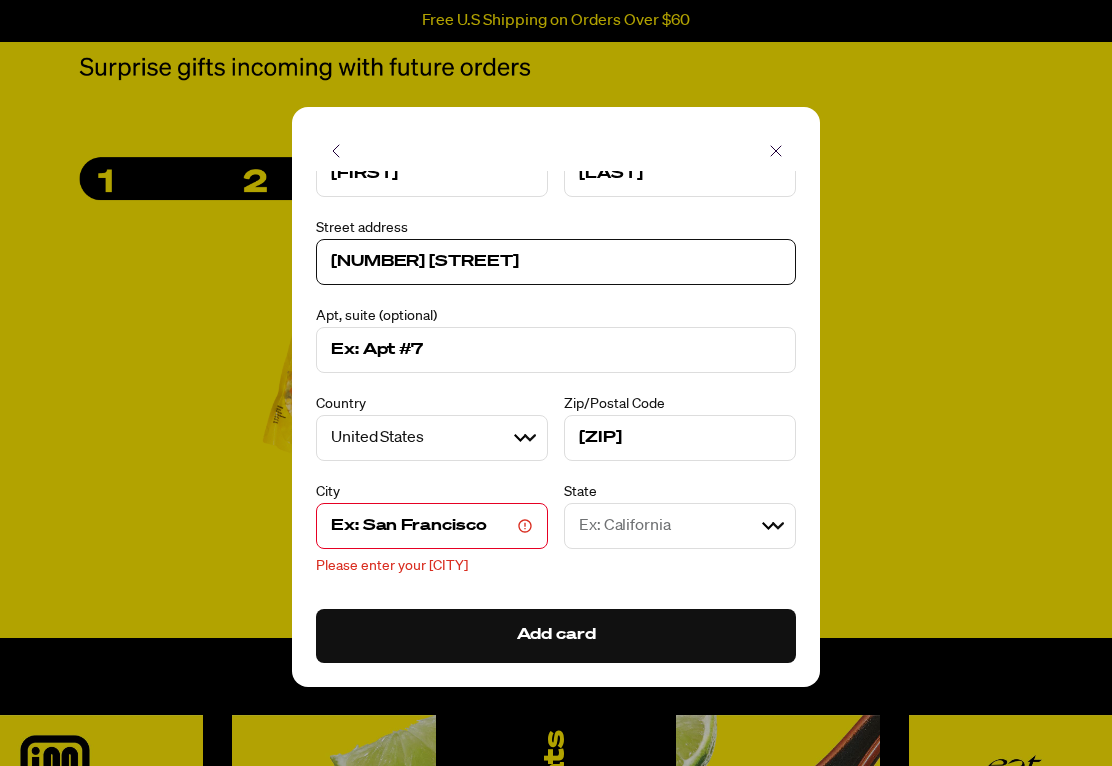 scroll, scrollTop: 113, scrollLeft: 0, axis: vertical 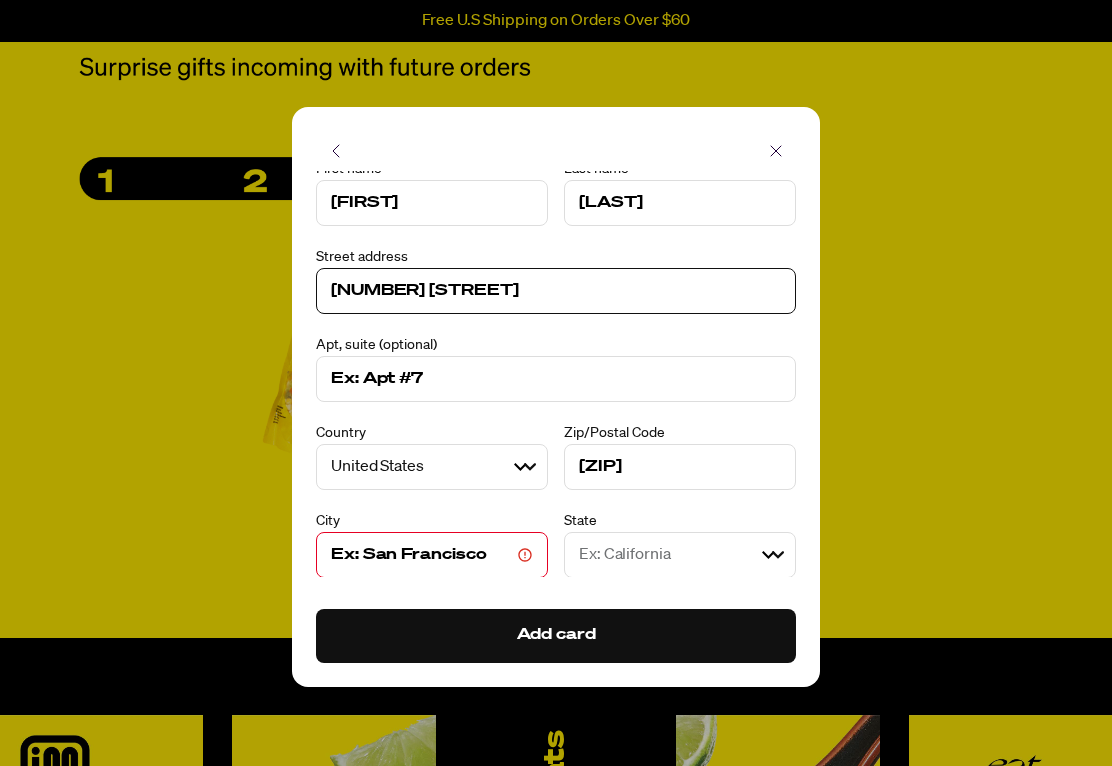 type on "[CITY]" 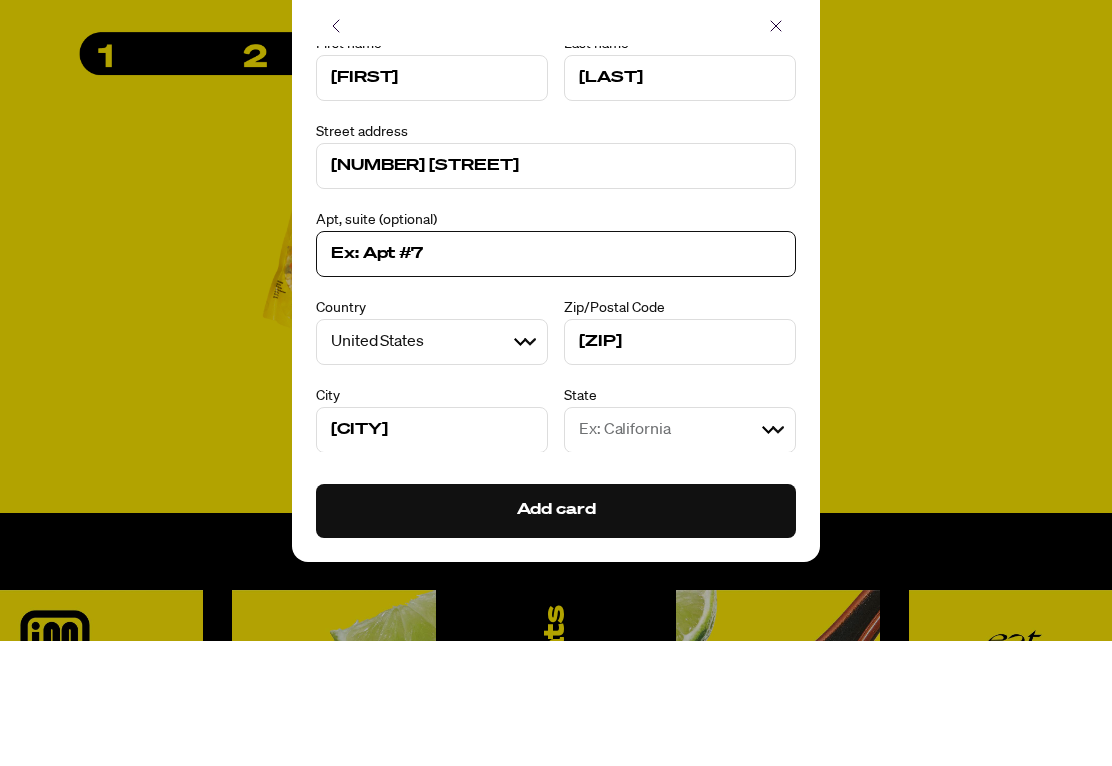 click at bounding box center [556, 379] 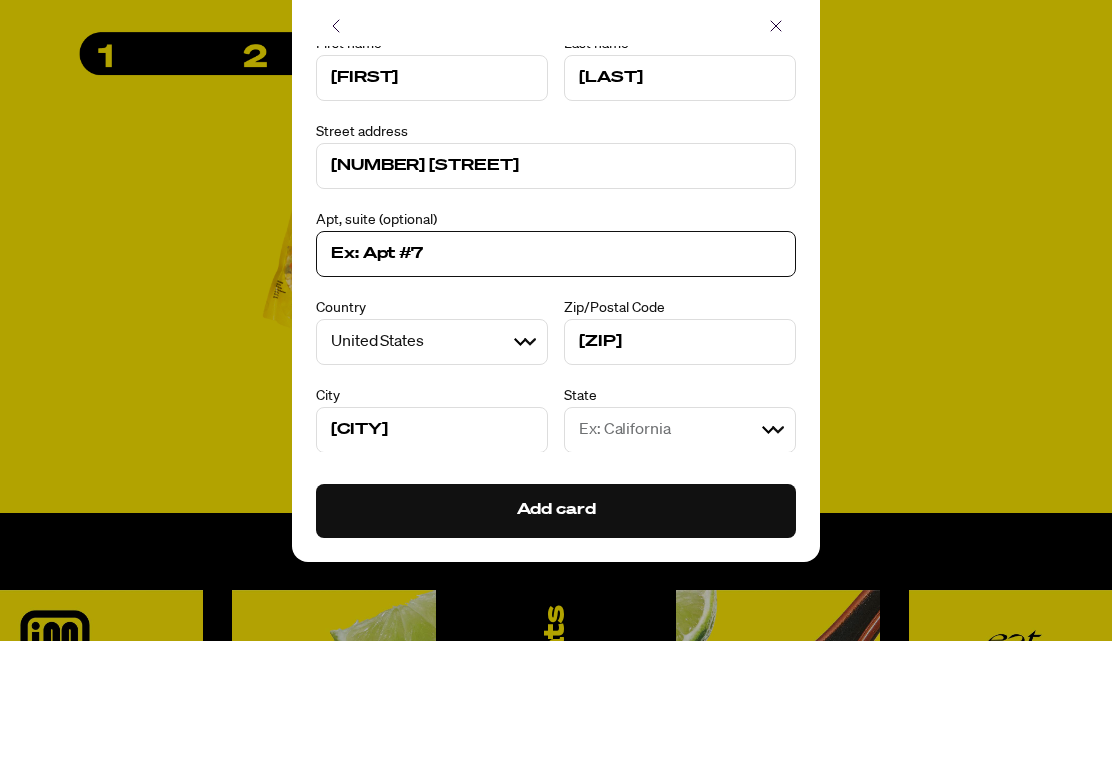 click at bounding box center (556, 379) 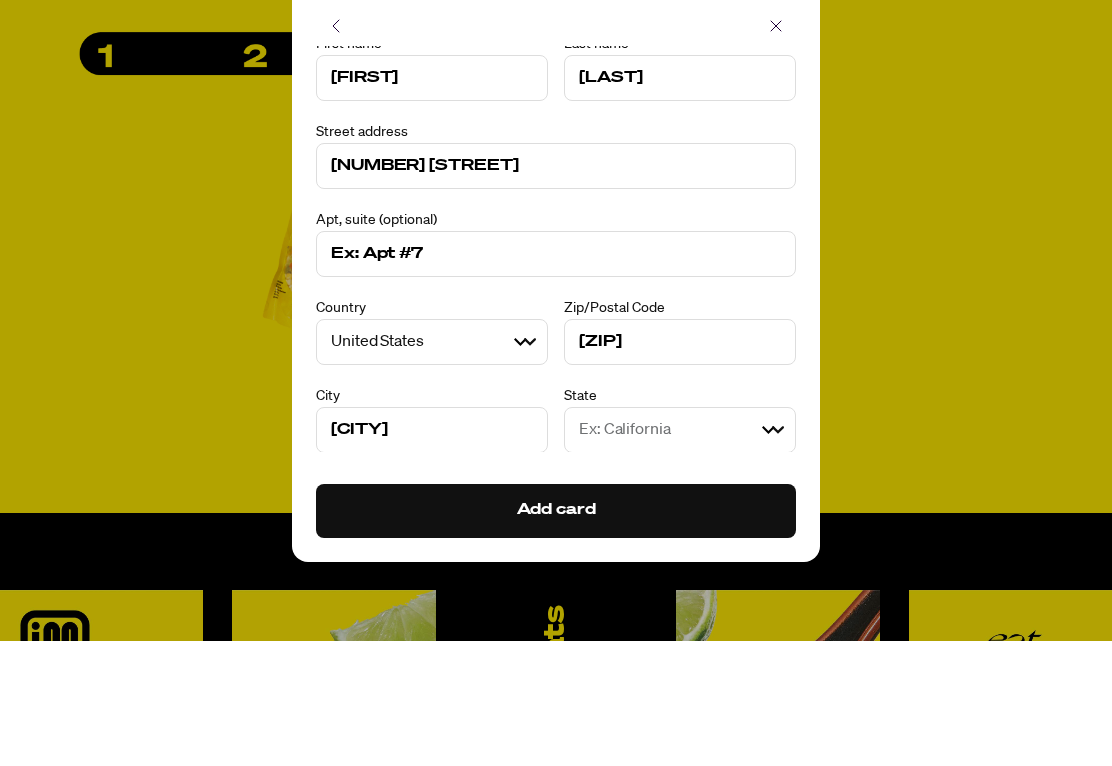 scroll, scrollTop: 1311, scrollLeft: 0, axis: vertical 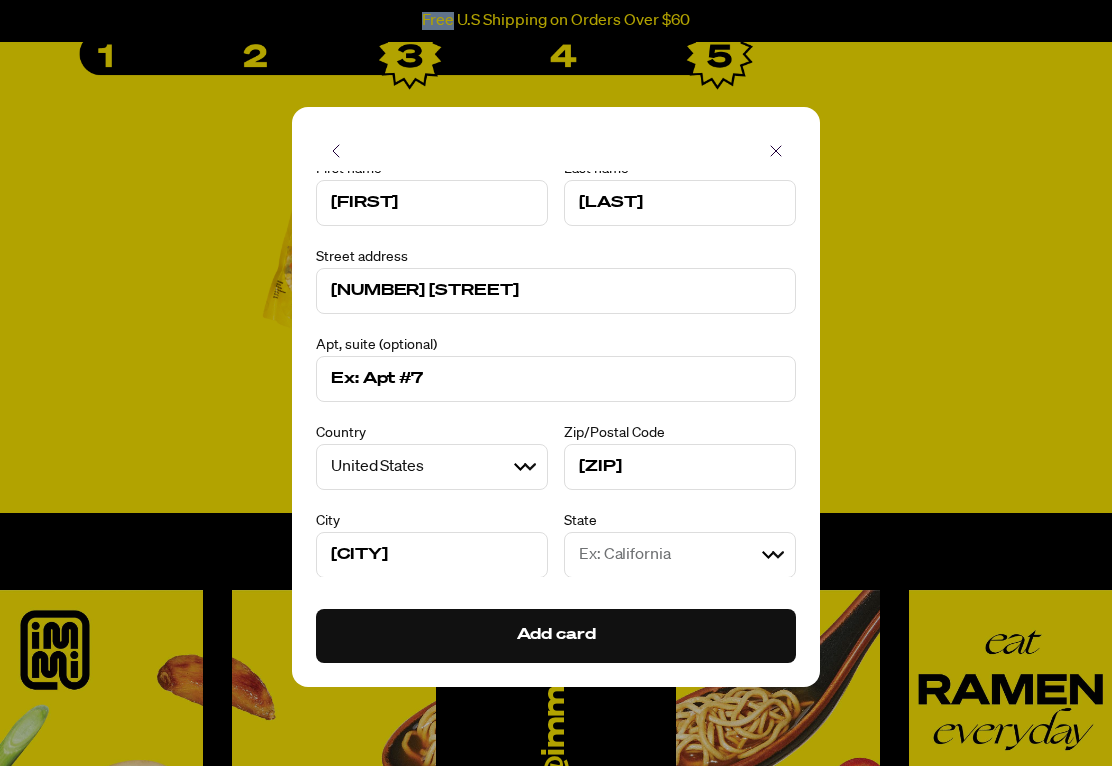 click at bounding box center [556, 379] 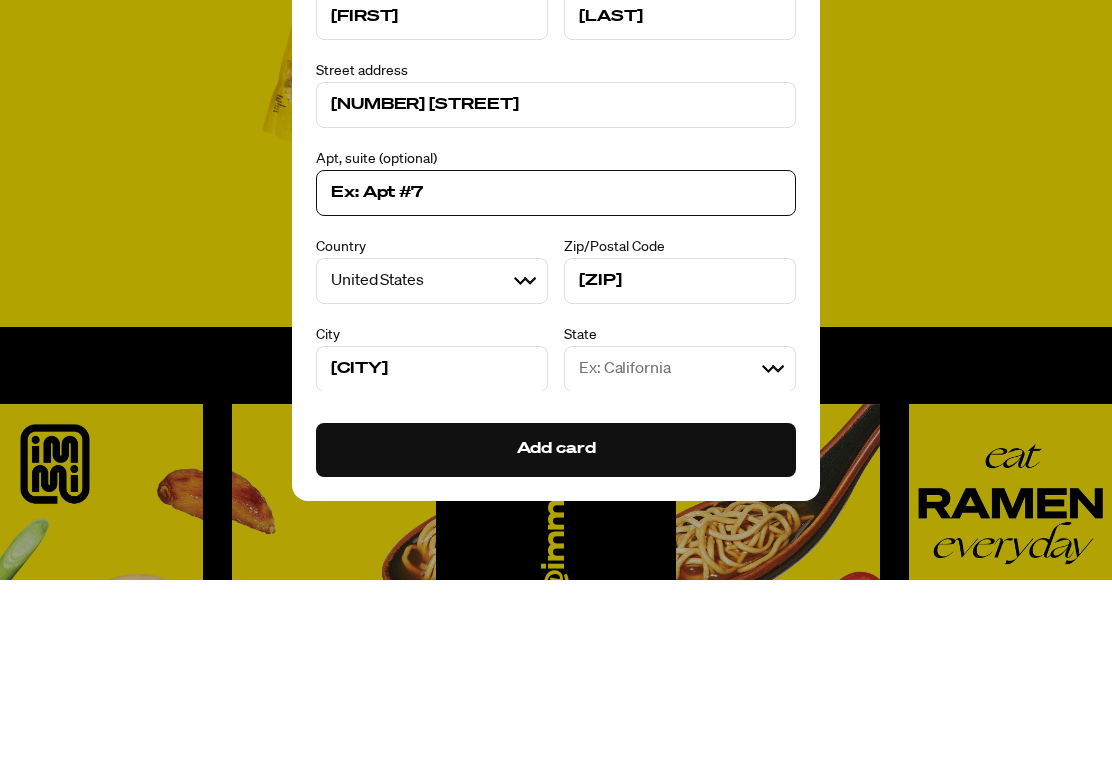 click at bounding box center [556, 379] 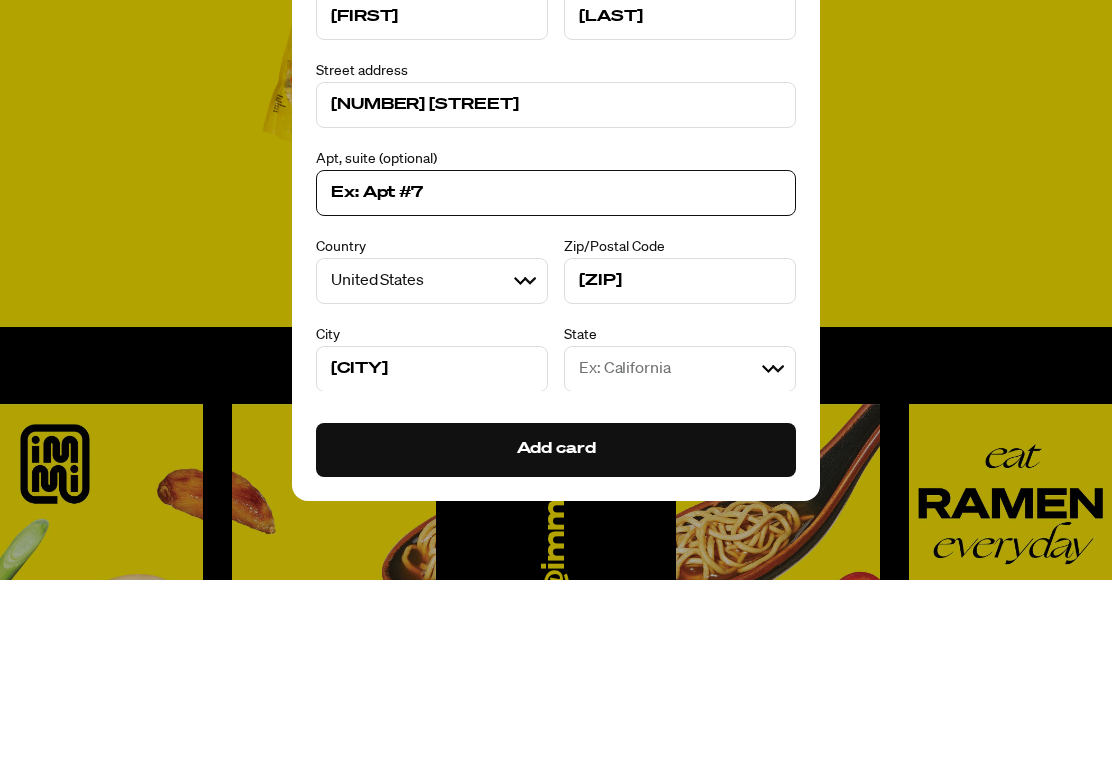type on "." 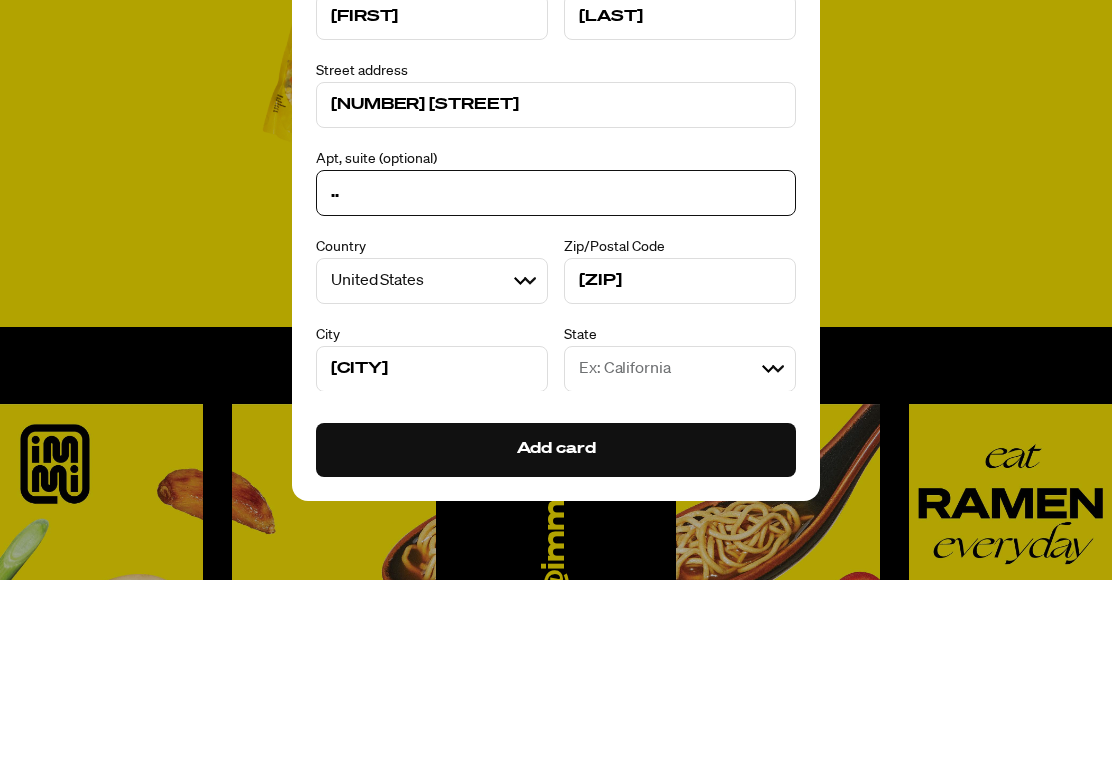 type on "." 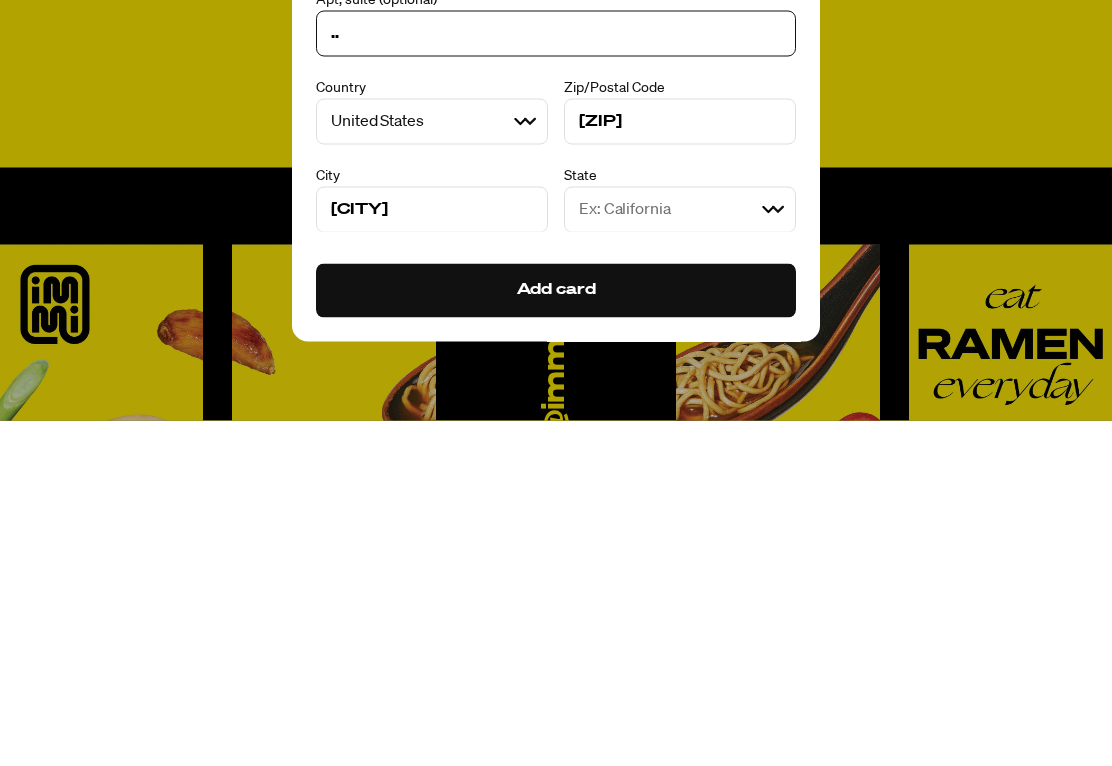 type on ".." 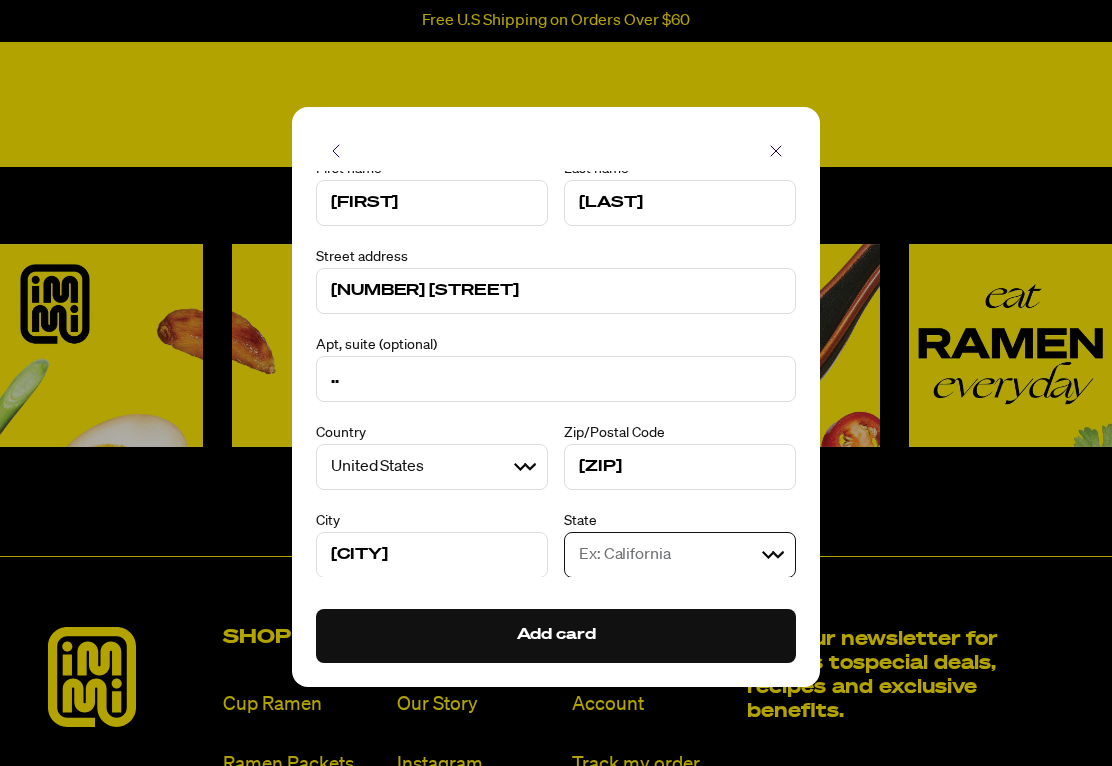 select on "[STATE]" 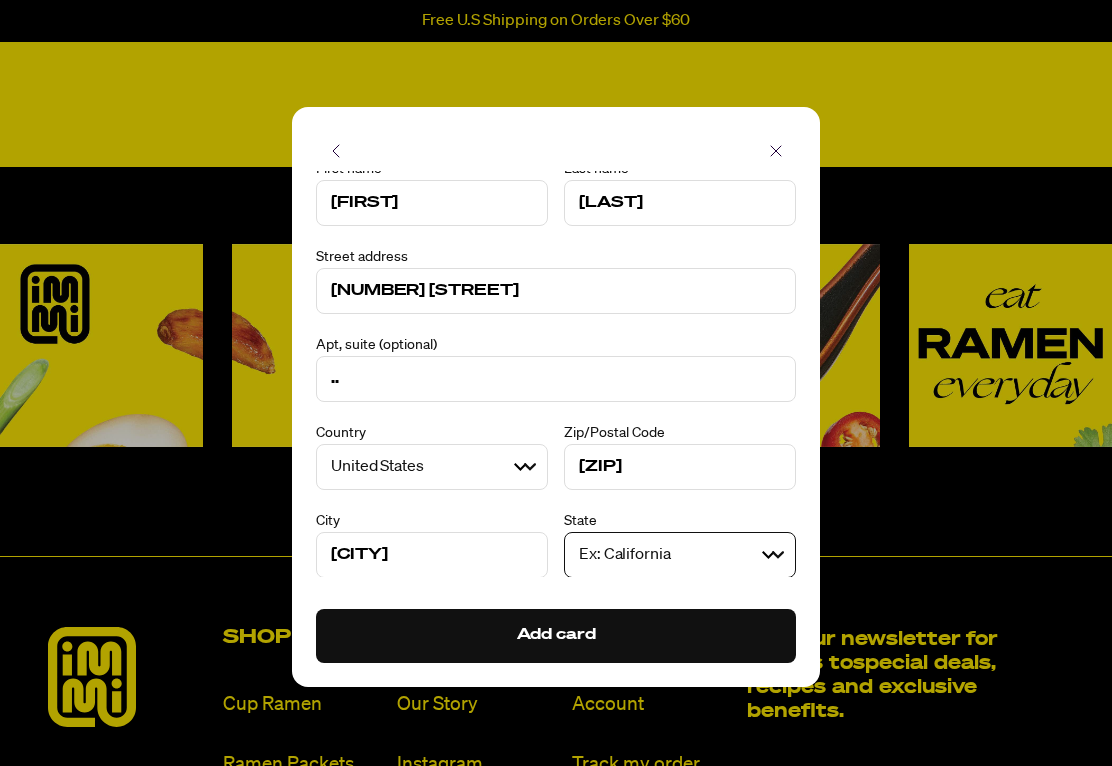 click on "Add card" at bounding box center [556, 636] 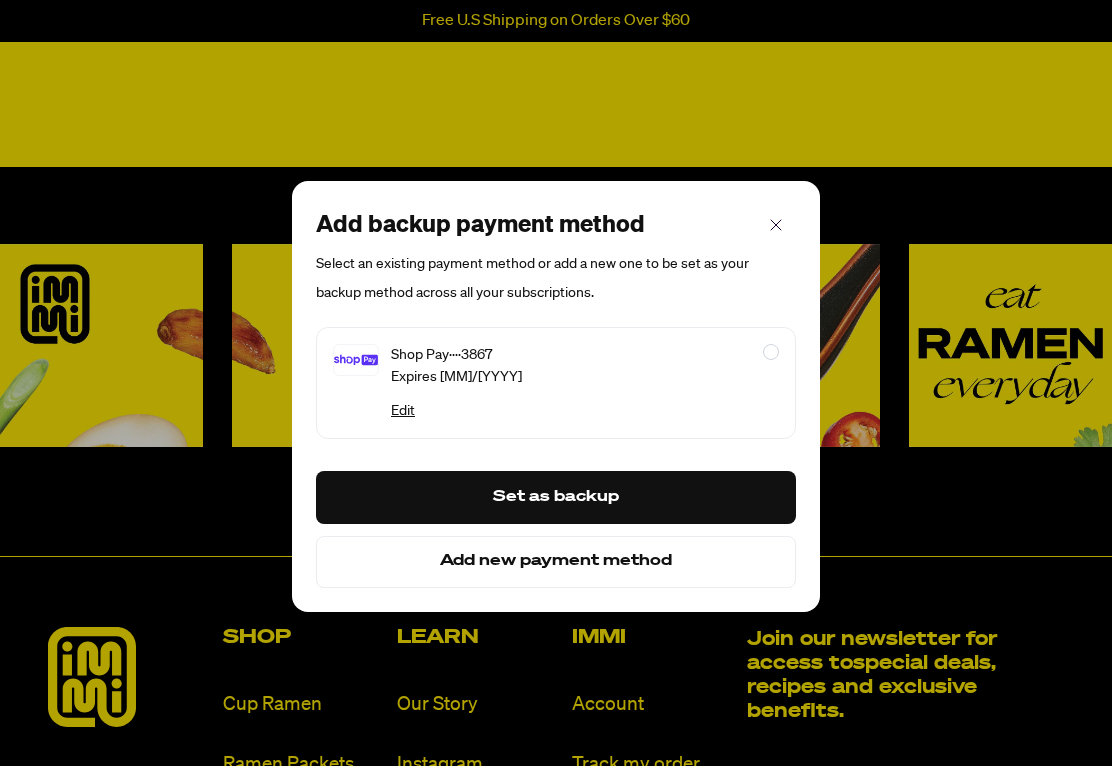 click on "Add backup payment method Select an existing payment method or add a new one to be set as your backup method across all your subscriptions. Shop Pay  ····  [LAST_4_DIGITS]   Expires [MM]/[YYYY] Edit Set as backup Add new payment method" at bounding box center (556, 396) 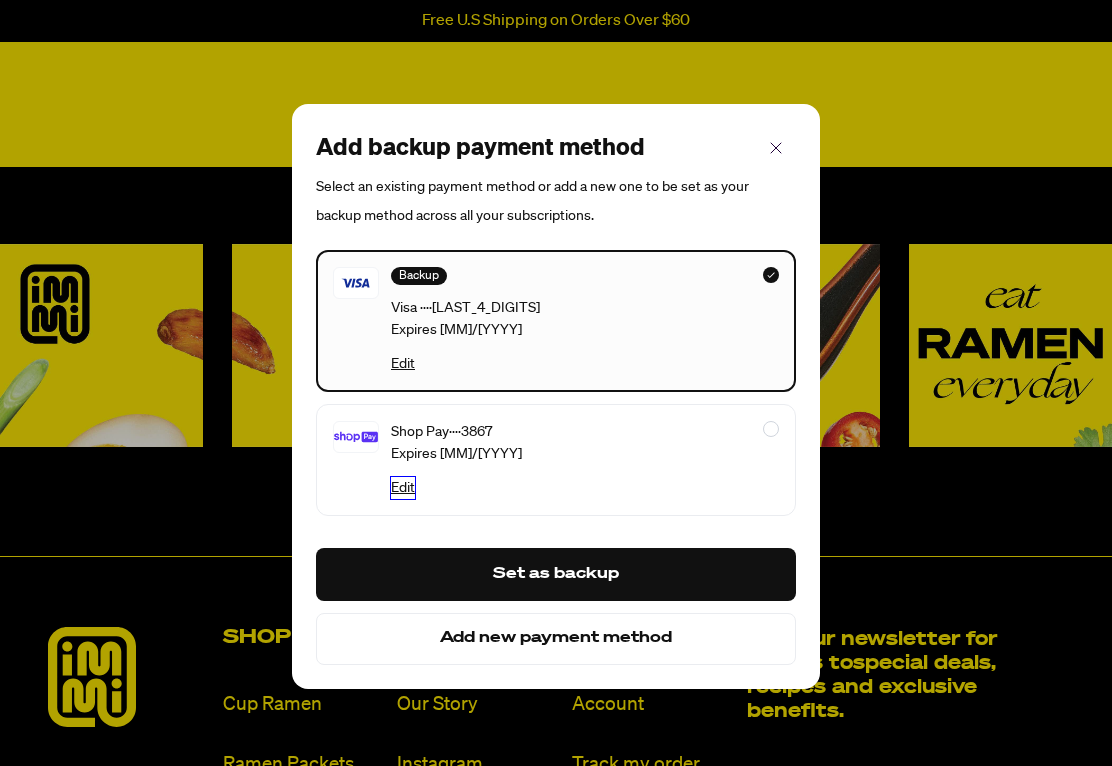 click on "Edit" at bounding box center (403, 488) 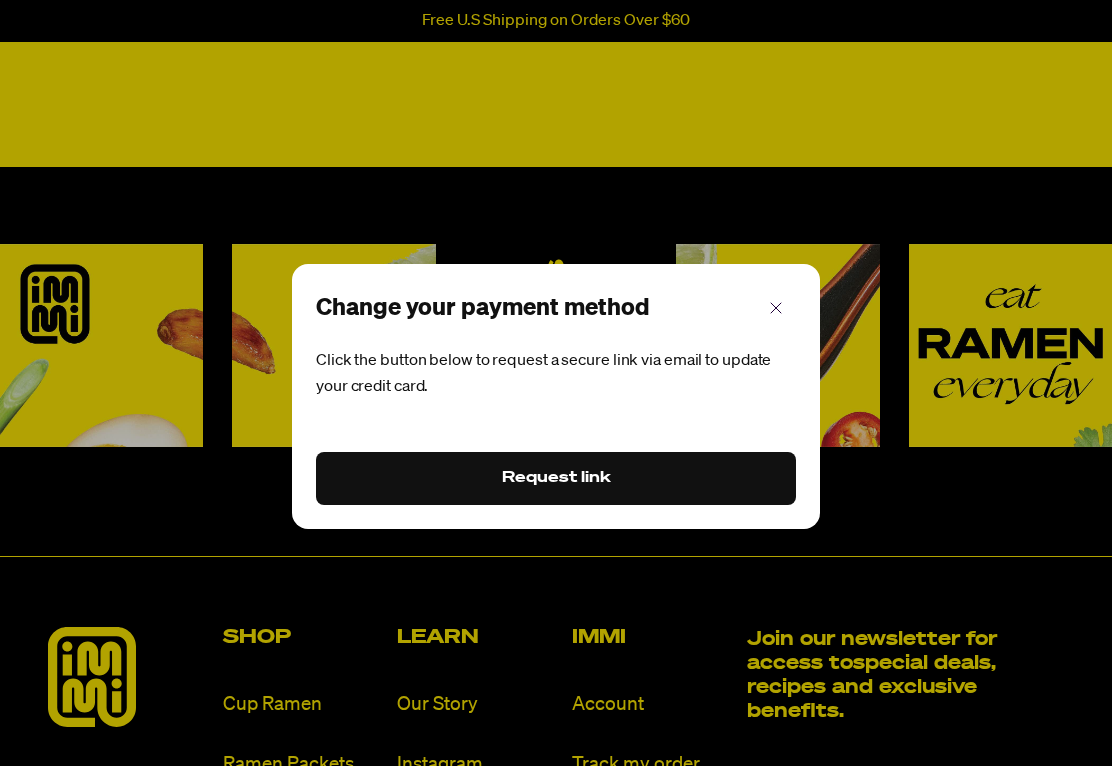 click on "Request link" at bounding box center [556, 479] 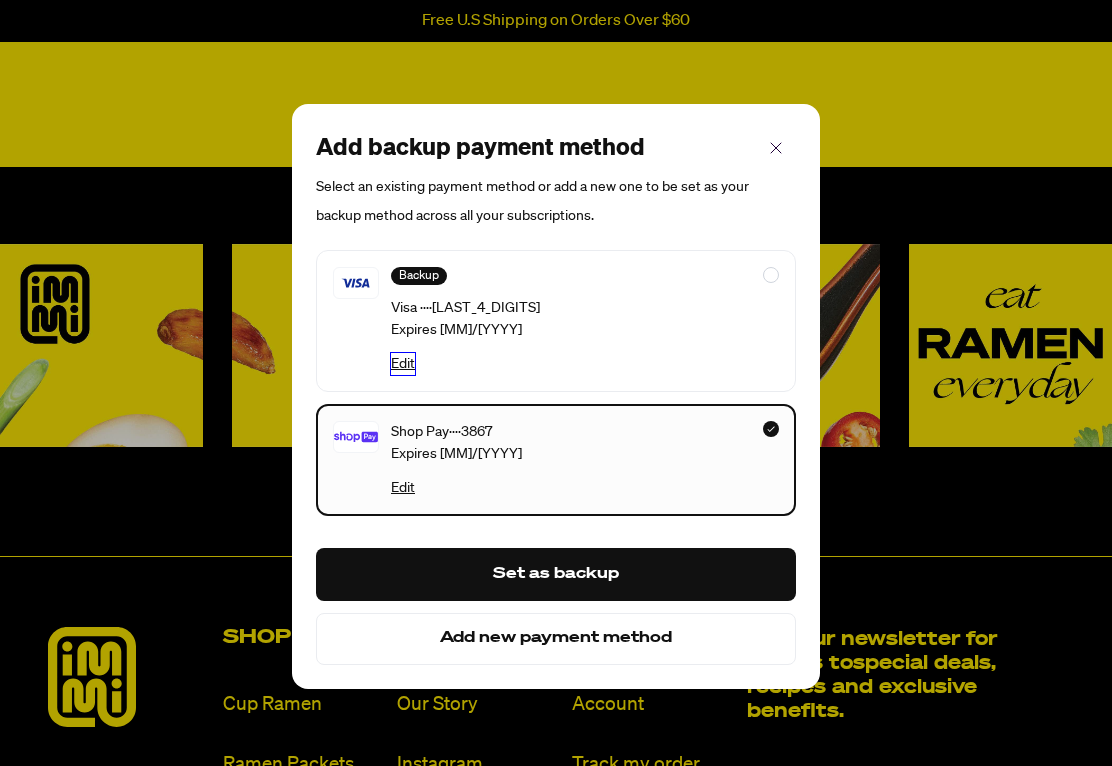 click on "Edit" at bounding box center [403, 364] 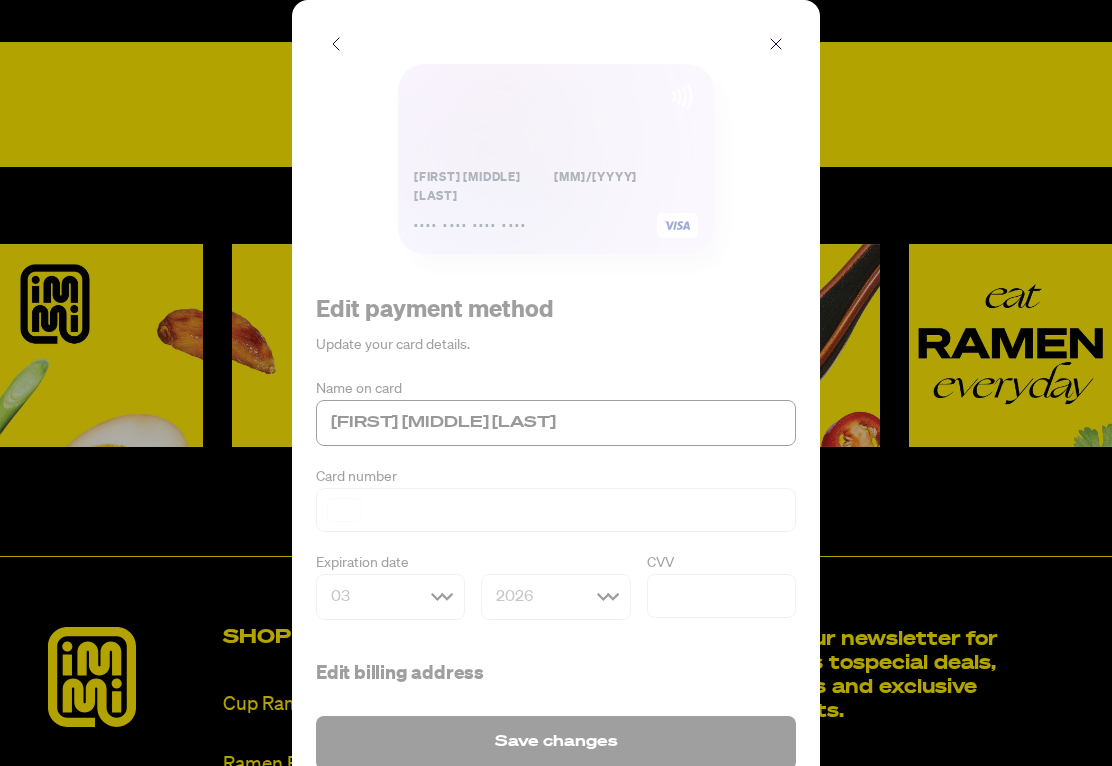 scroll, scrollTop: 1656, scrollLeft: 0, axis: vertical 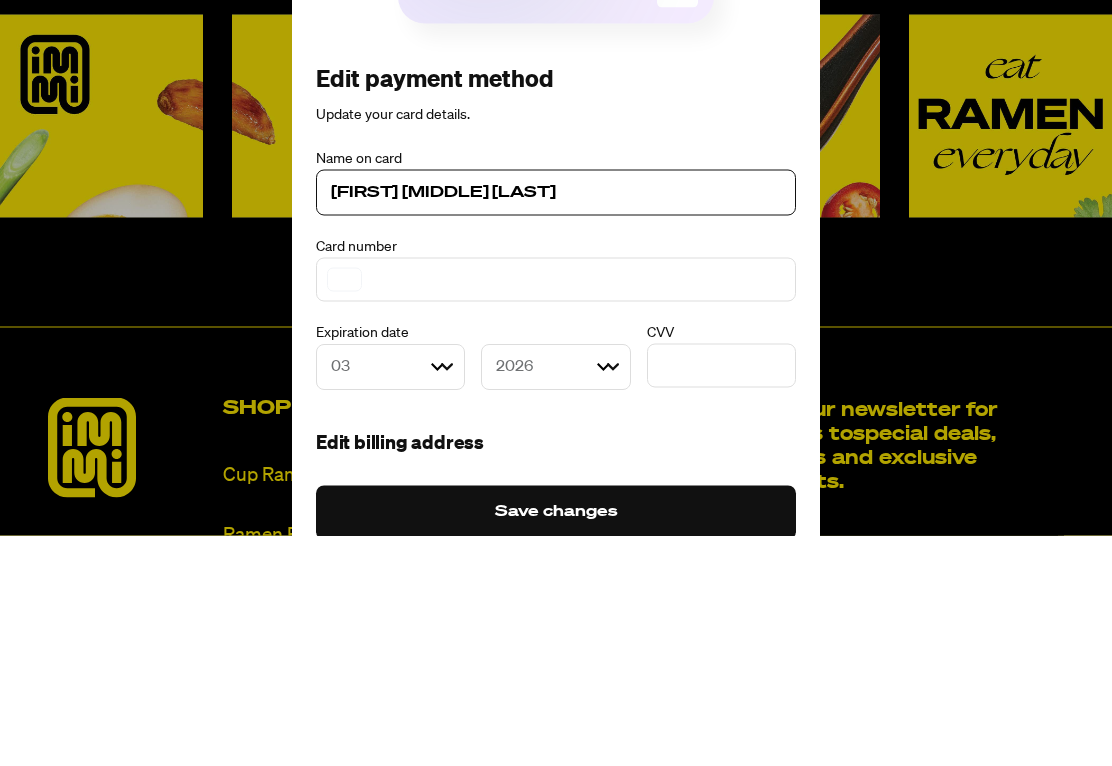 click at bounding box center [344, 510] 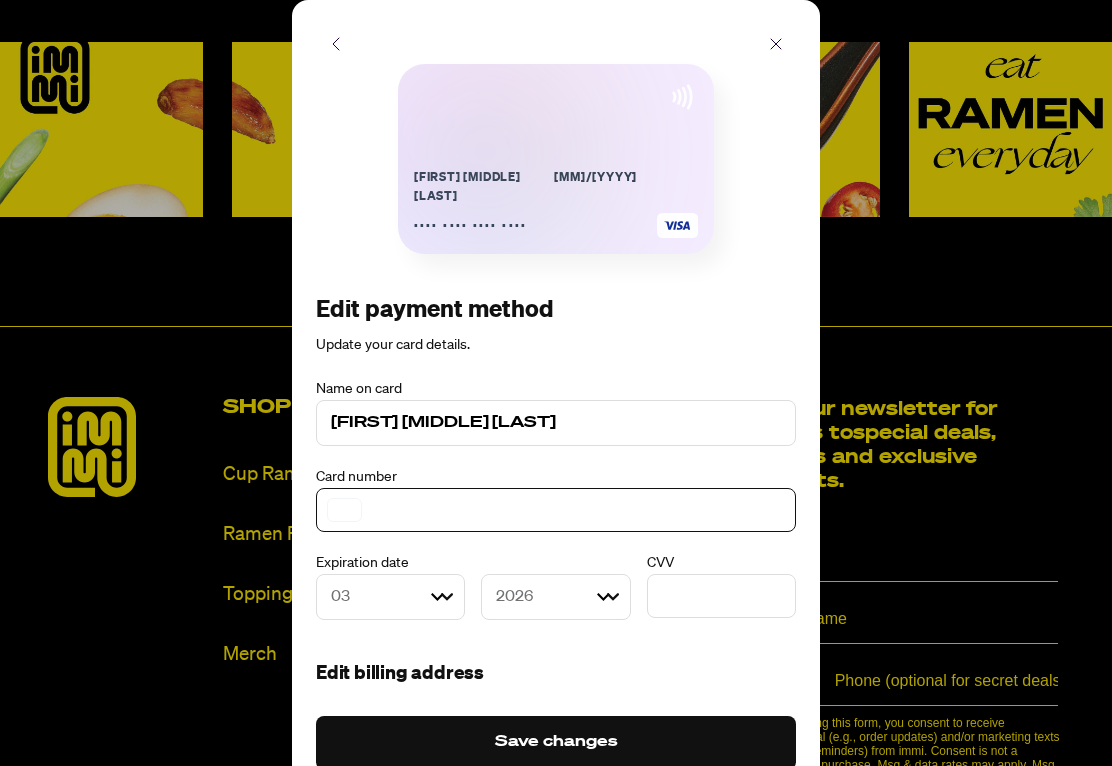click at bounding box center [344, 510] 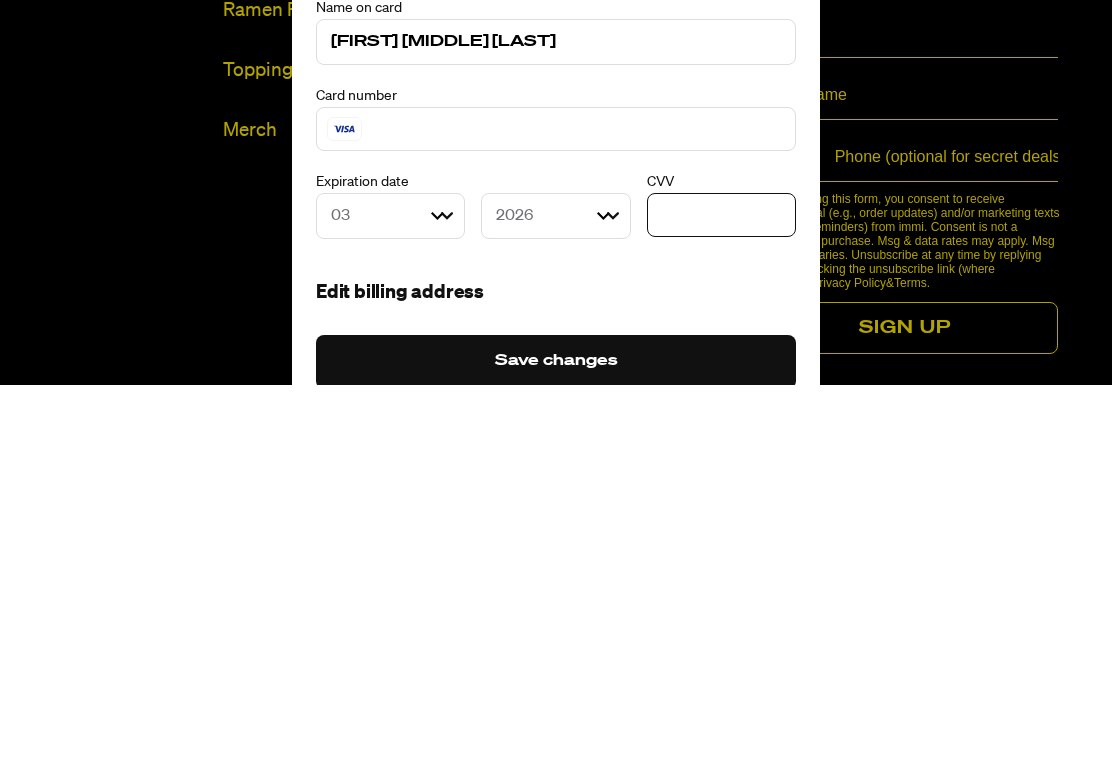 scroll, scrollTop: 2032, scrollLeft: 0, axis: vertical 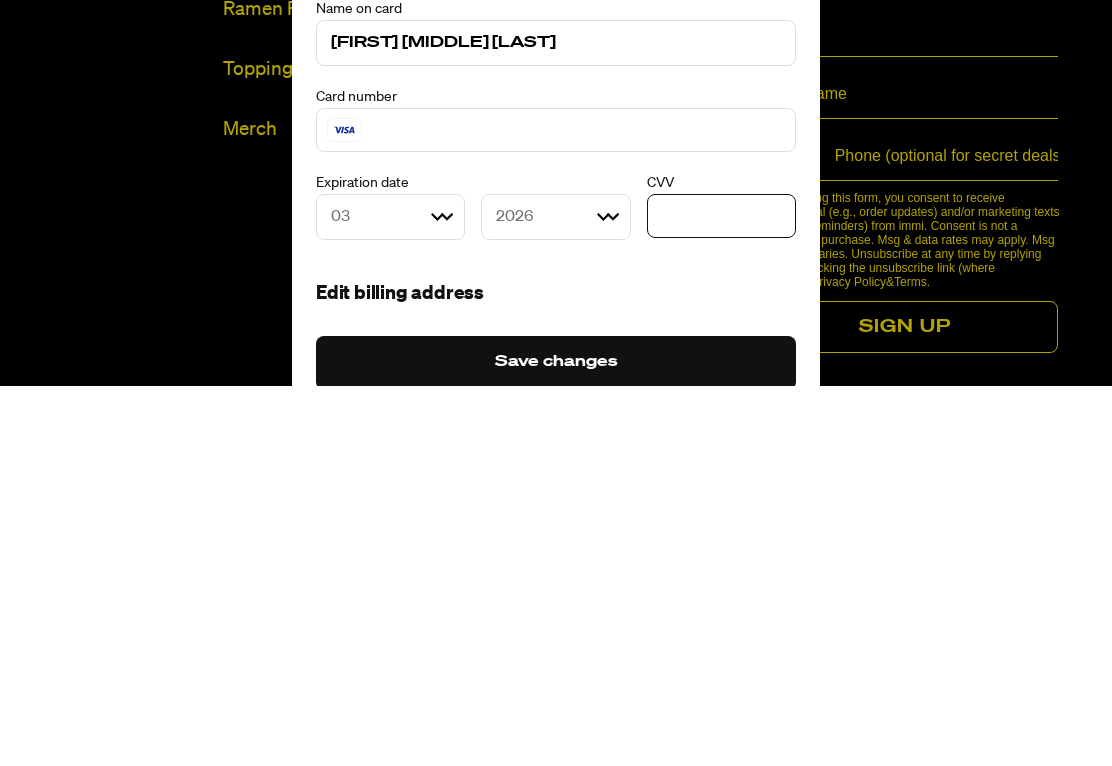 click on "Edit billing address" at bounding box center (556, 674) 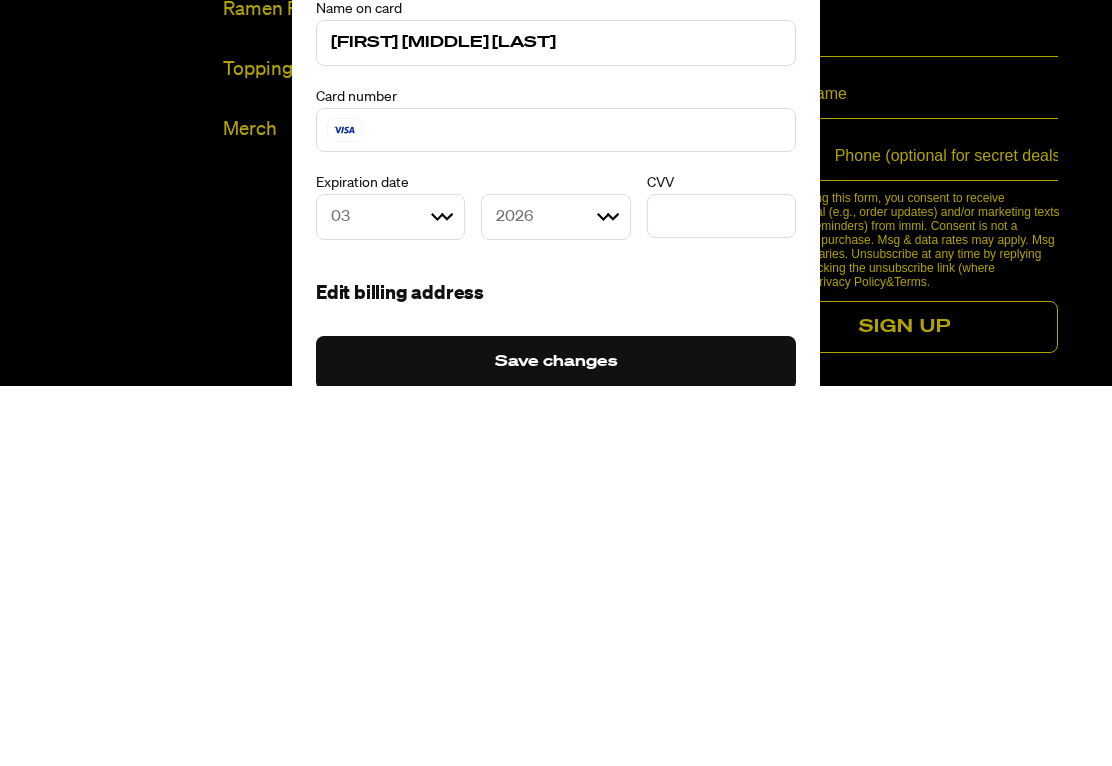scroll, scrollTop: 2324, scrollLeft: 0, axis: vertical 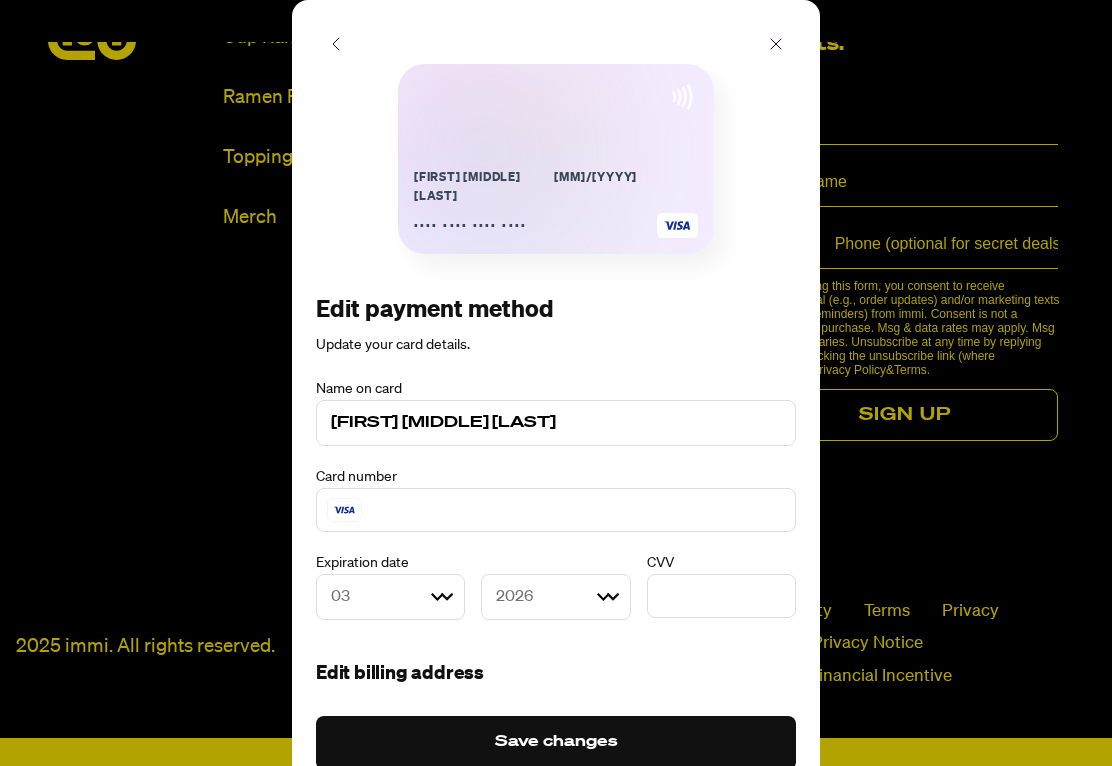 click on "Edit billing address" at bounding box center (556, 674) 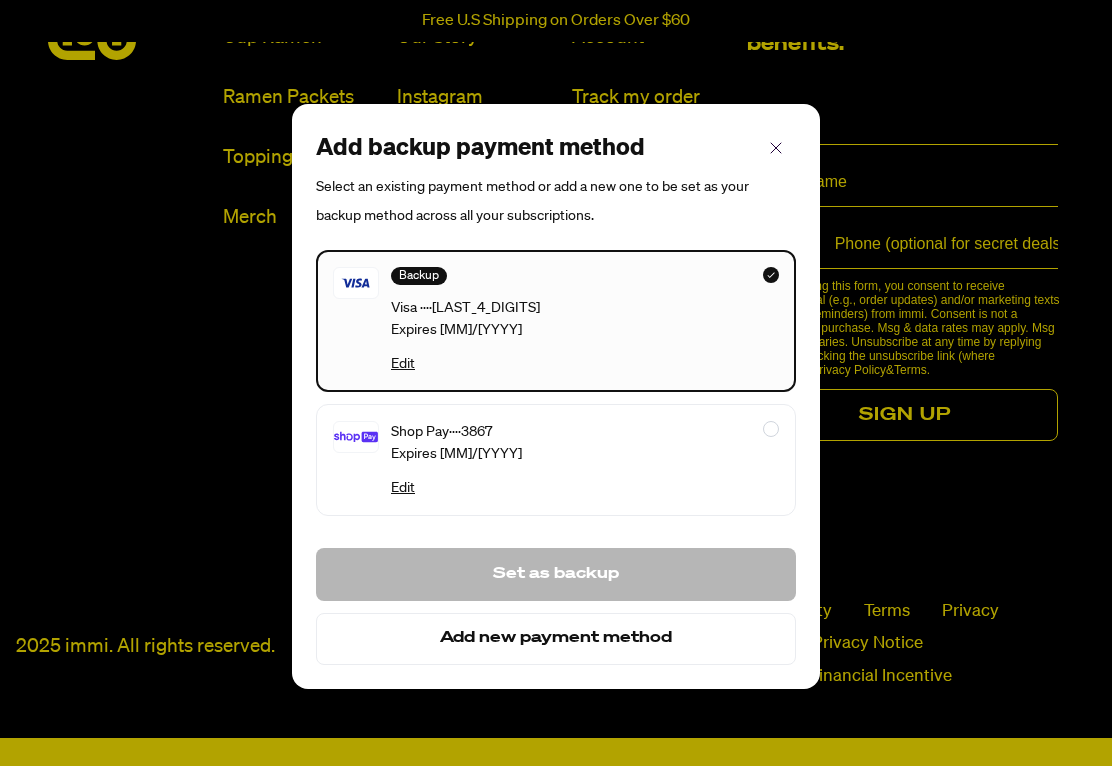 click on "Backup Visa   ····  [LAST_4_DIGITS]   Expires [MM]/[YYYY] Edit" at bounding box center [556, 321] 